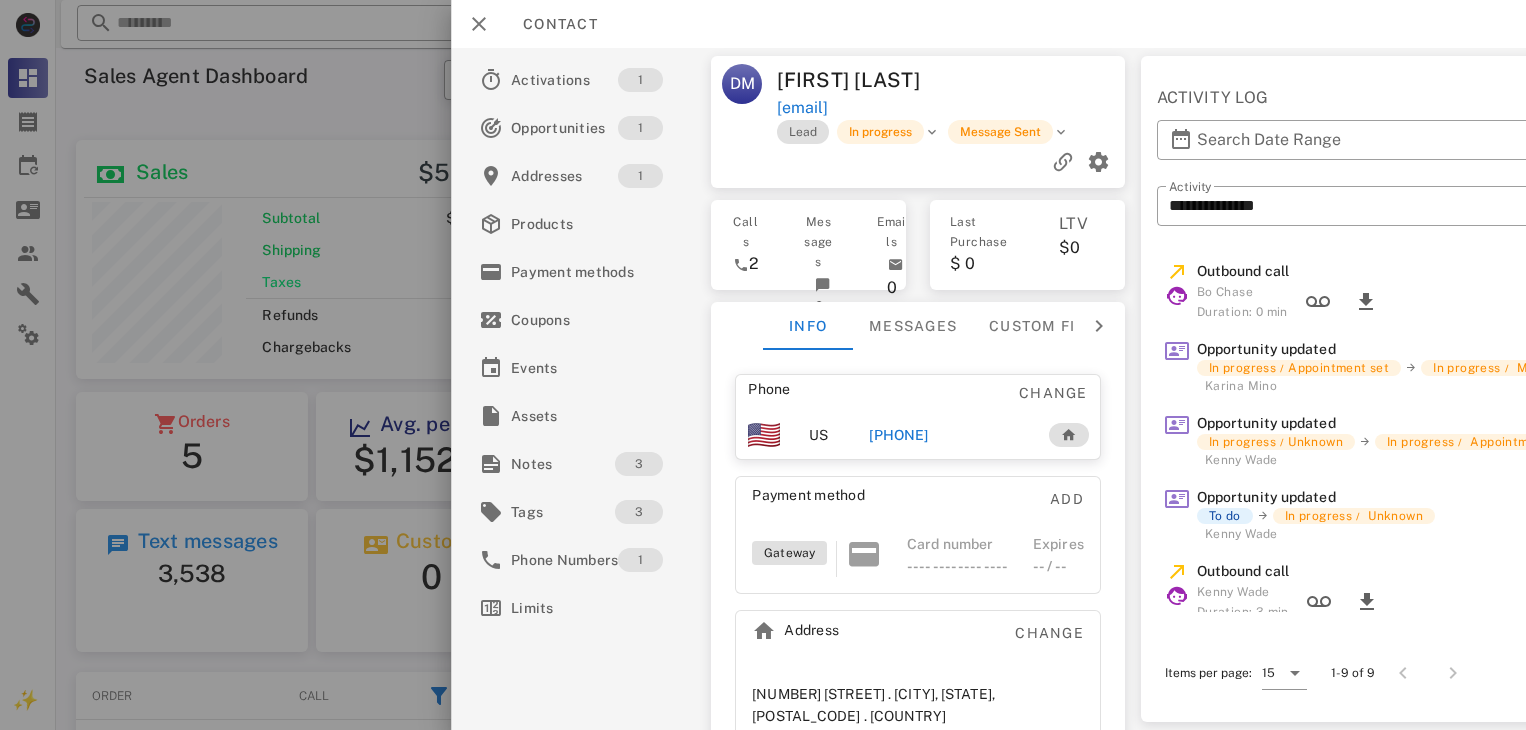 scroll, scrollTop: 0, scrollLeft: 0, axis: both 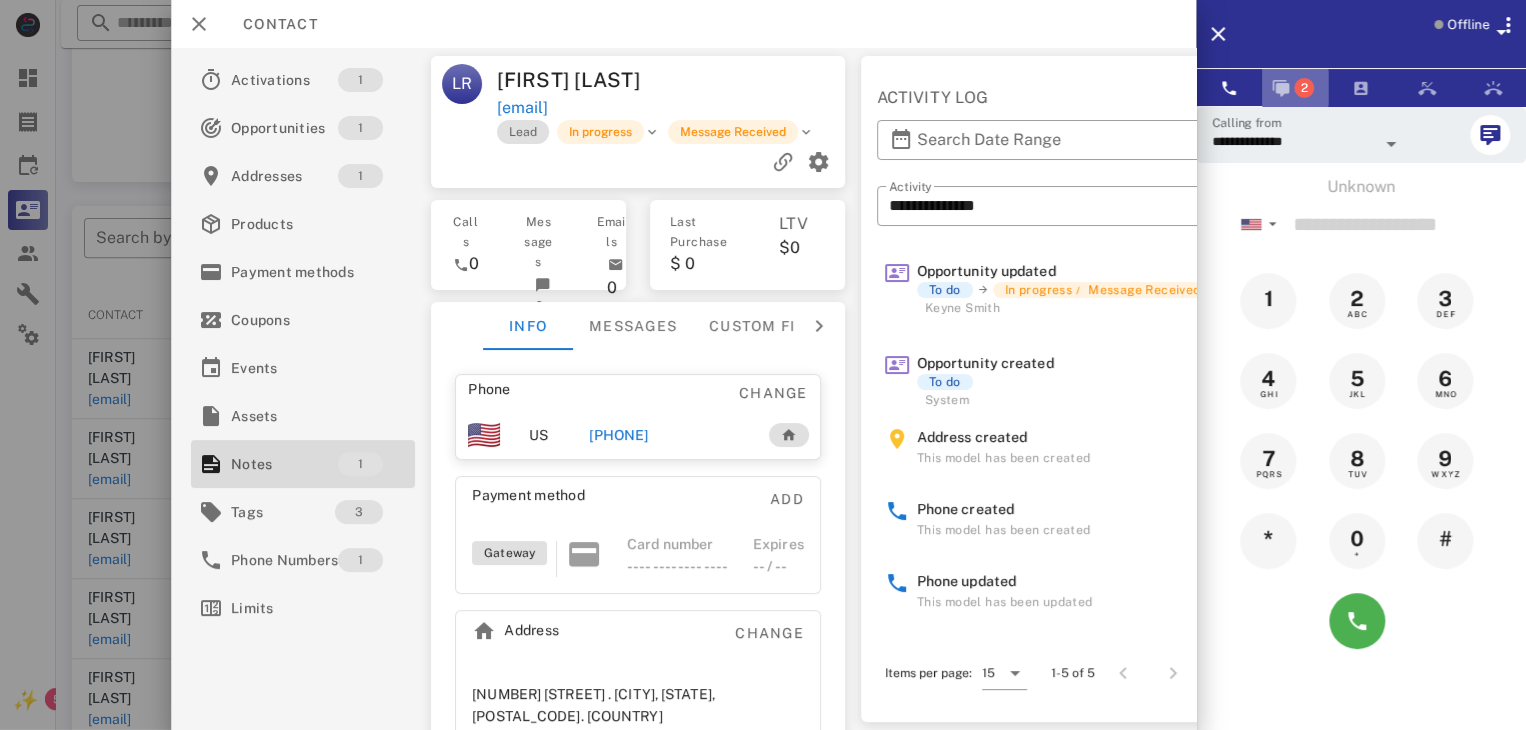 click at bounding box center (1281, 88) 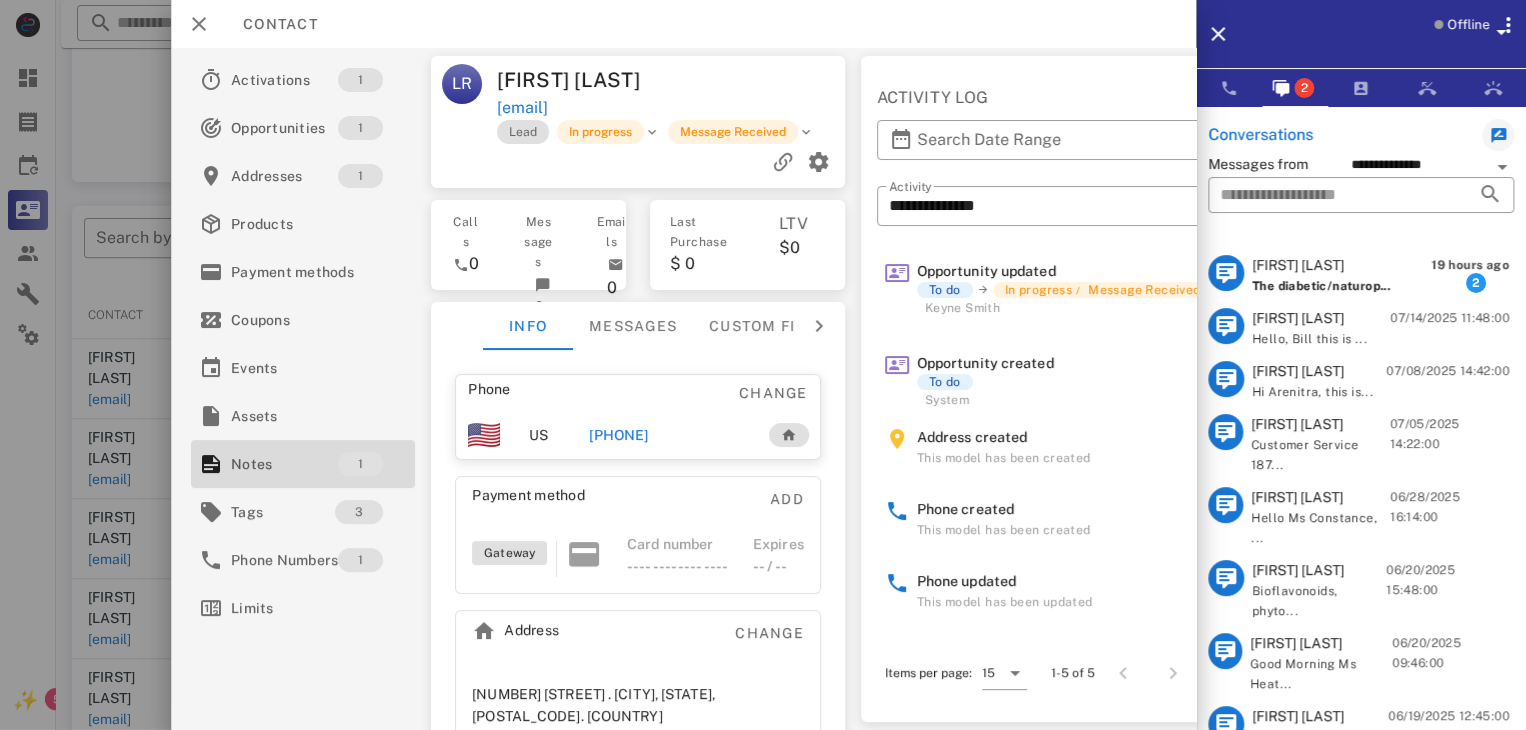 click on "The diabetic/naturop..." at bounding box center (1321, 286) 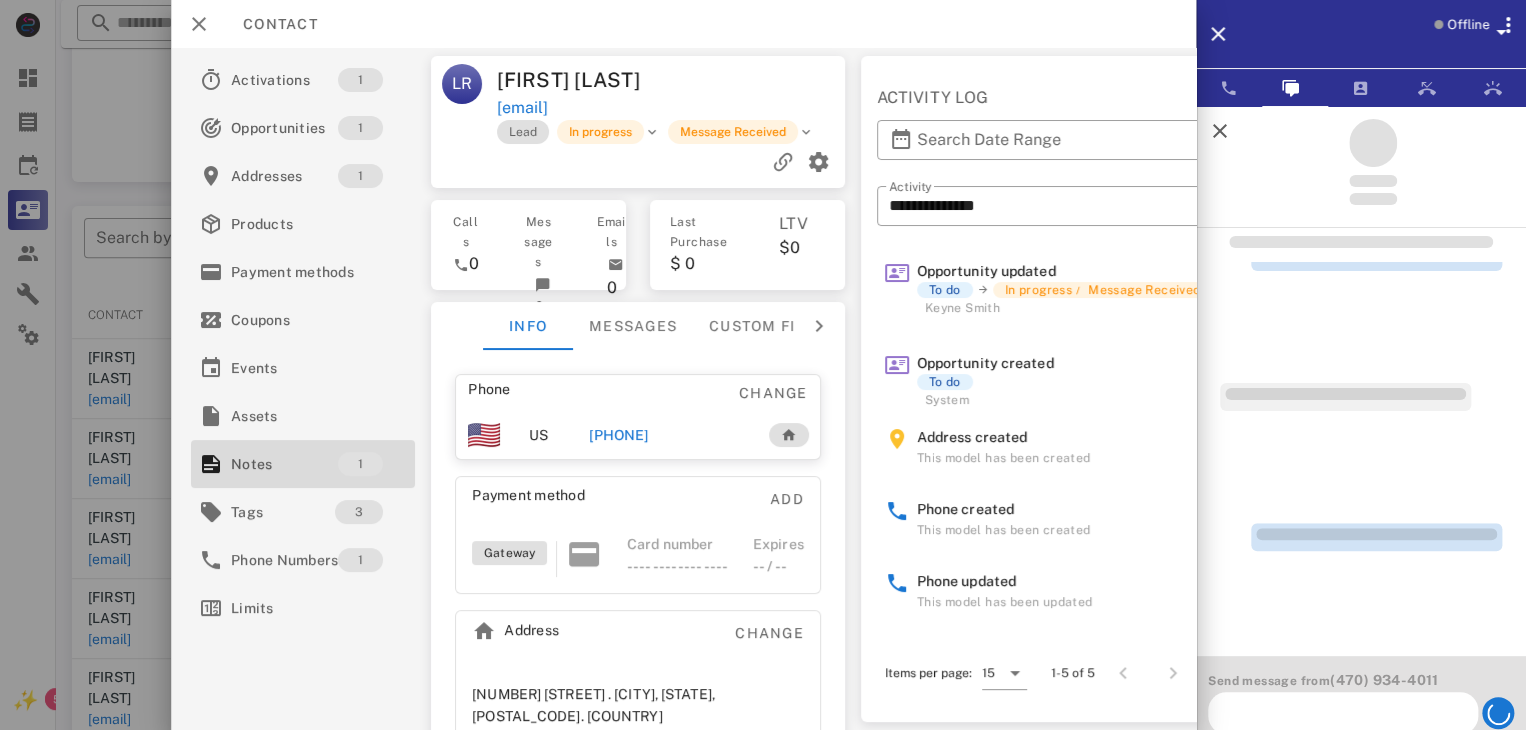 scroll, scrollTop: 0, scrollLeft: 0, axis: both 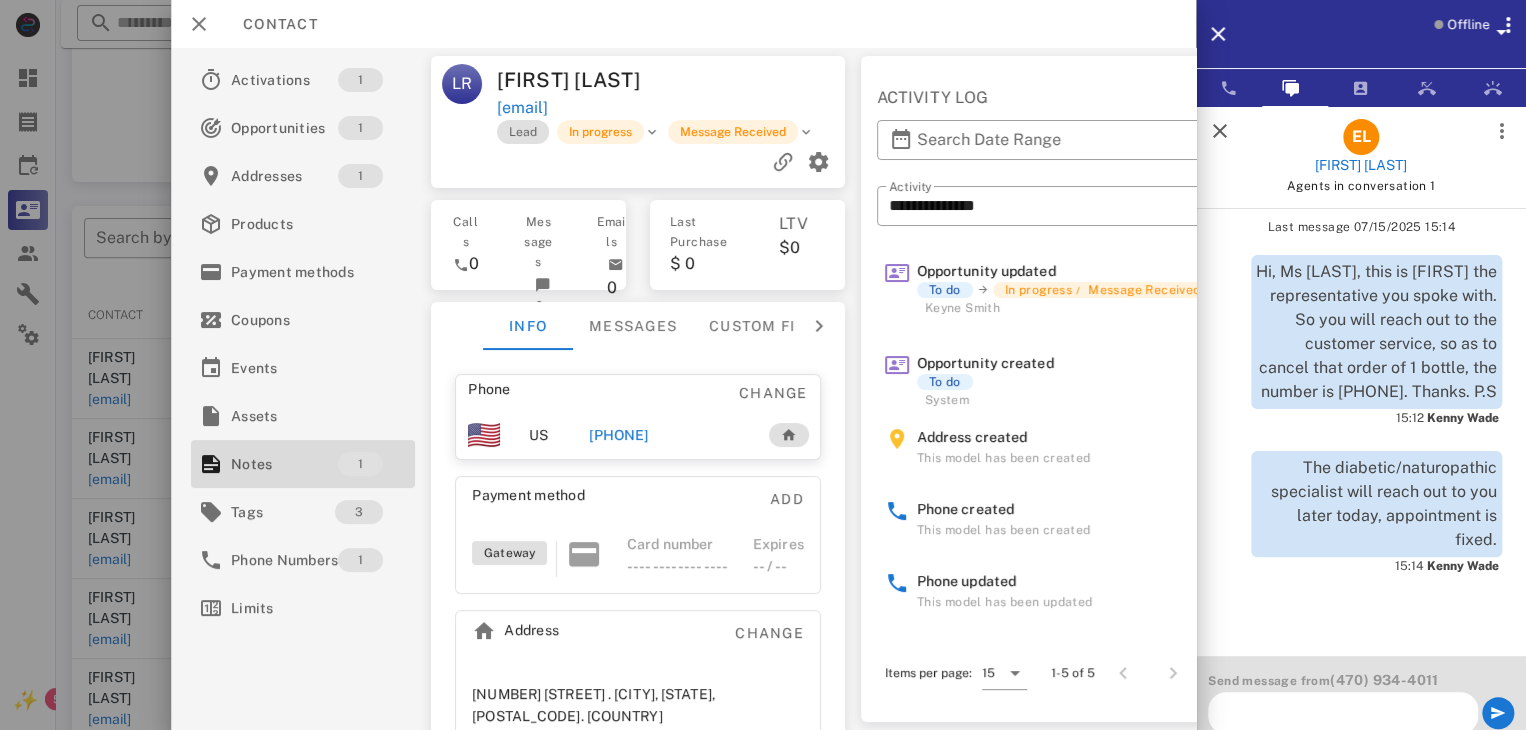 click at bounding box center [1220, 131] 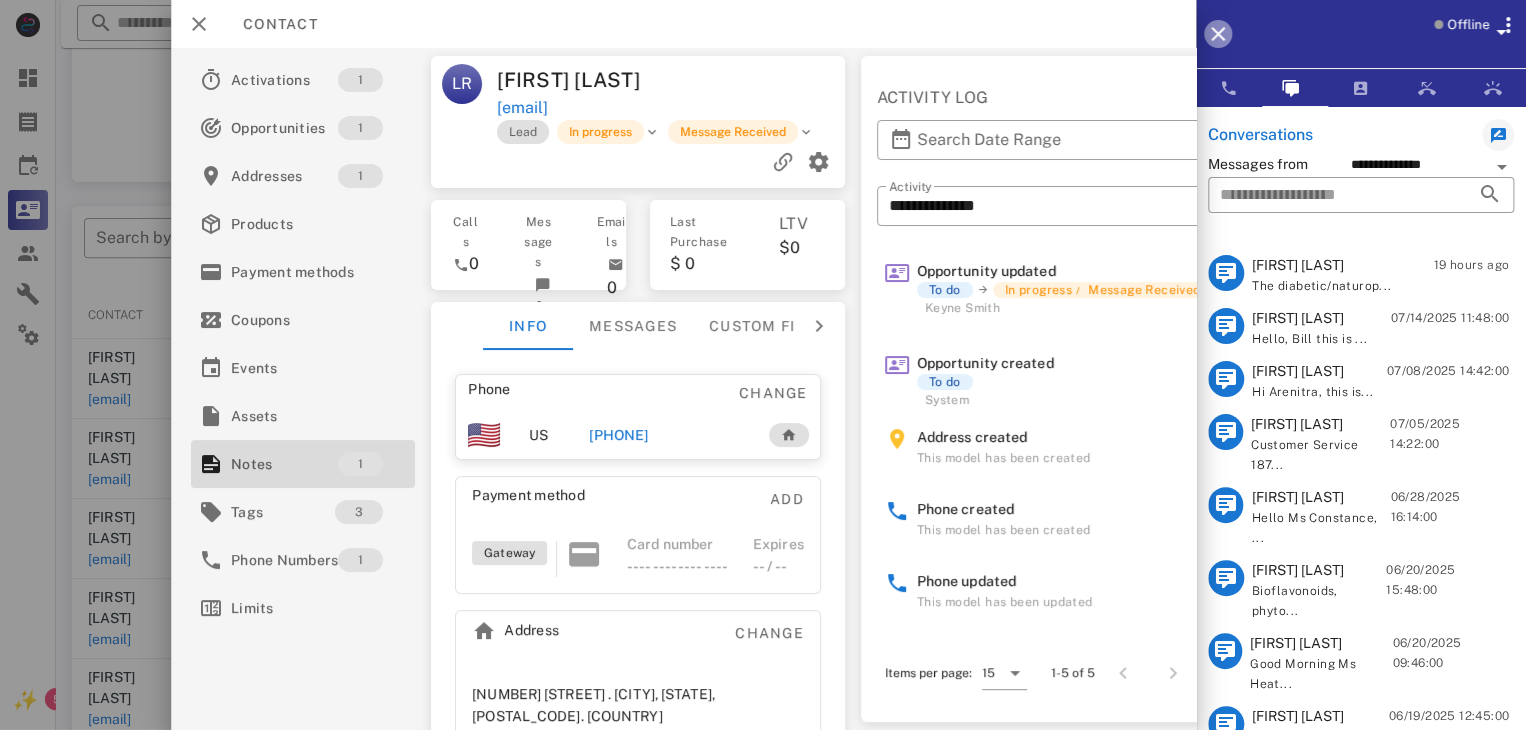 click at bounding box center (1218, 34) 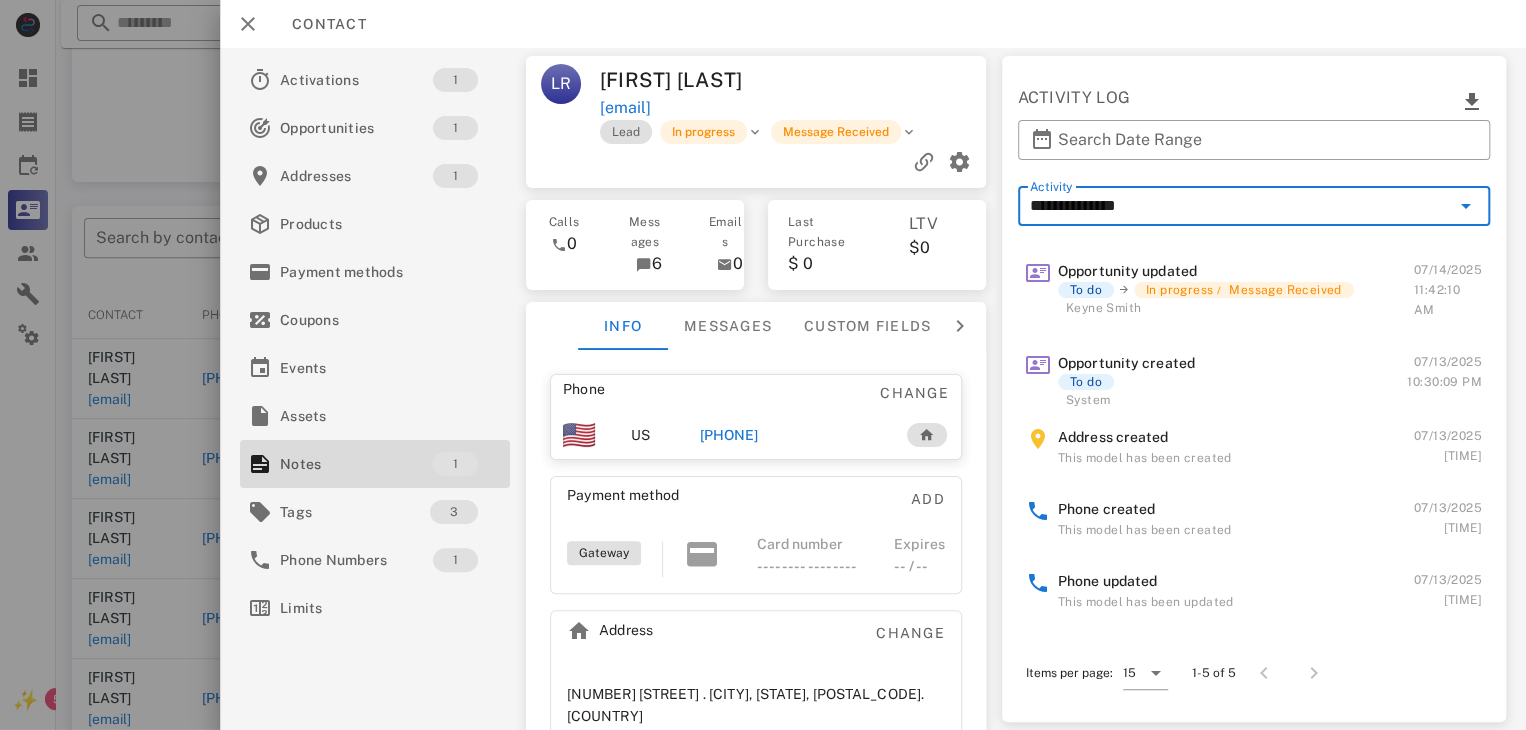 click on "**********" at bounding box center (1240, 206) 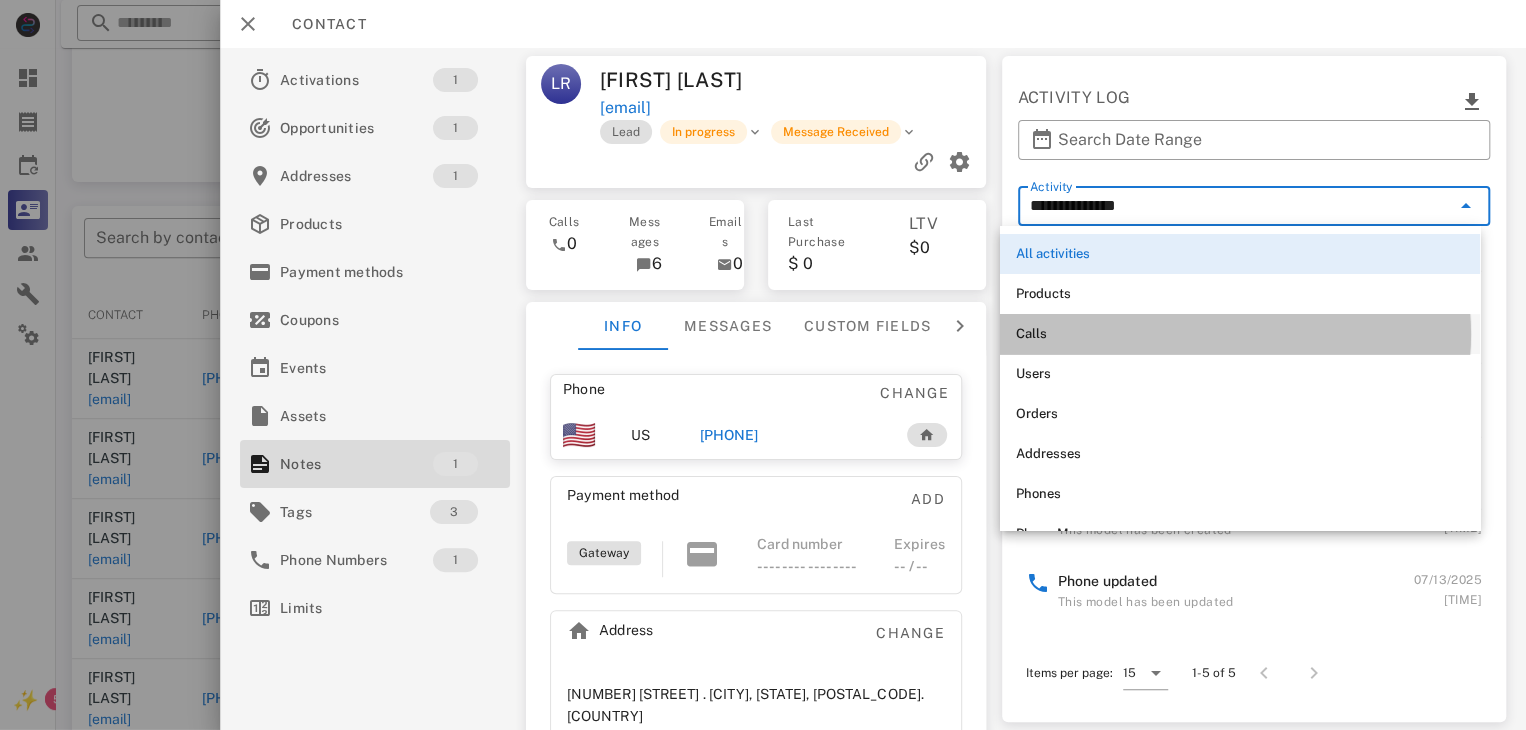 click on "Calls" at bounding box center (1240, 334) 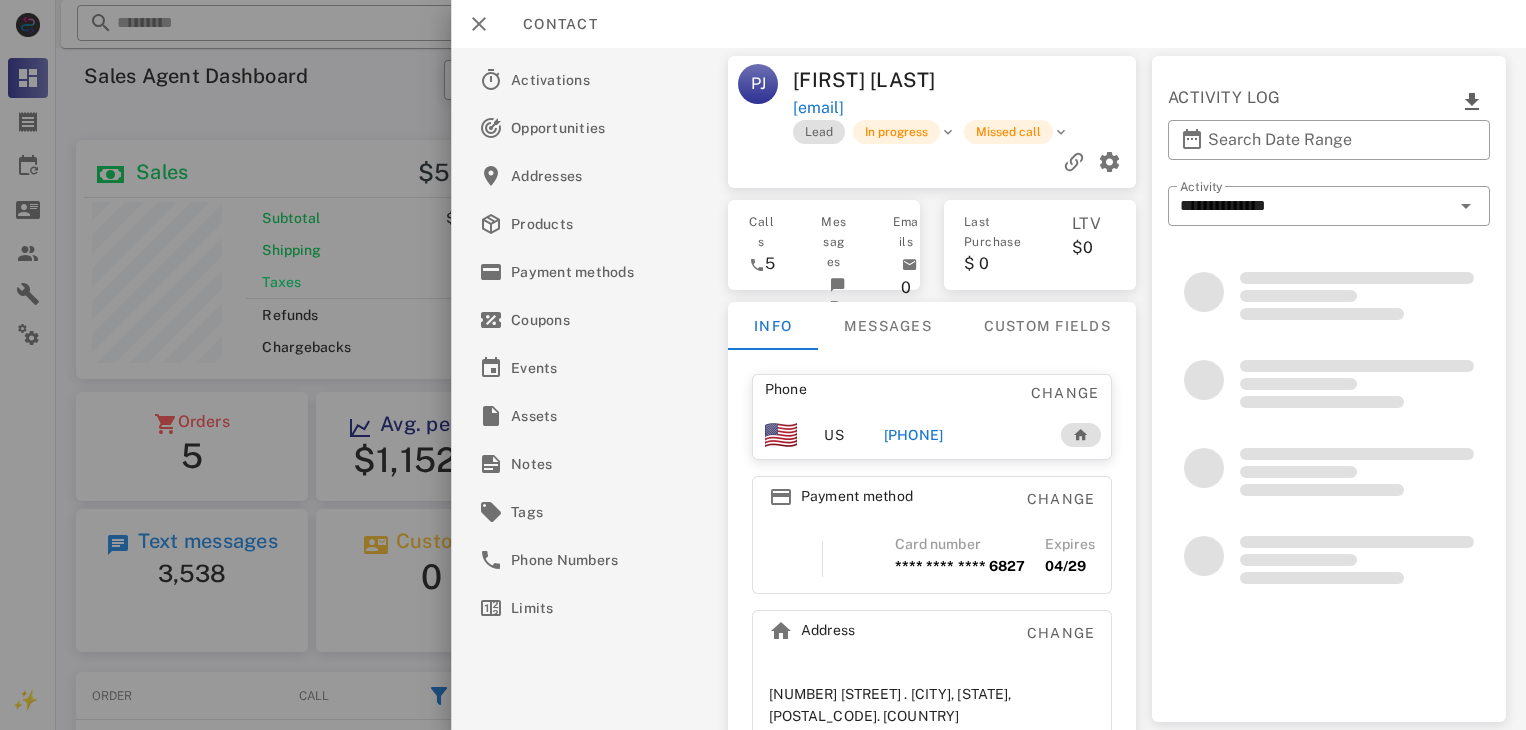 scroll, scrollTop: 0, scrollLeft: 0, axis: both 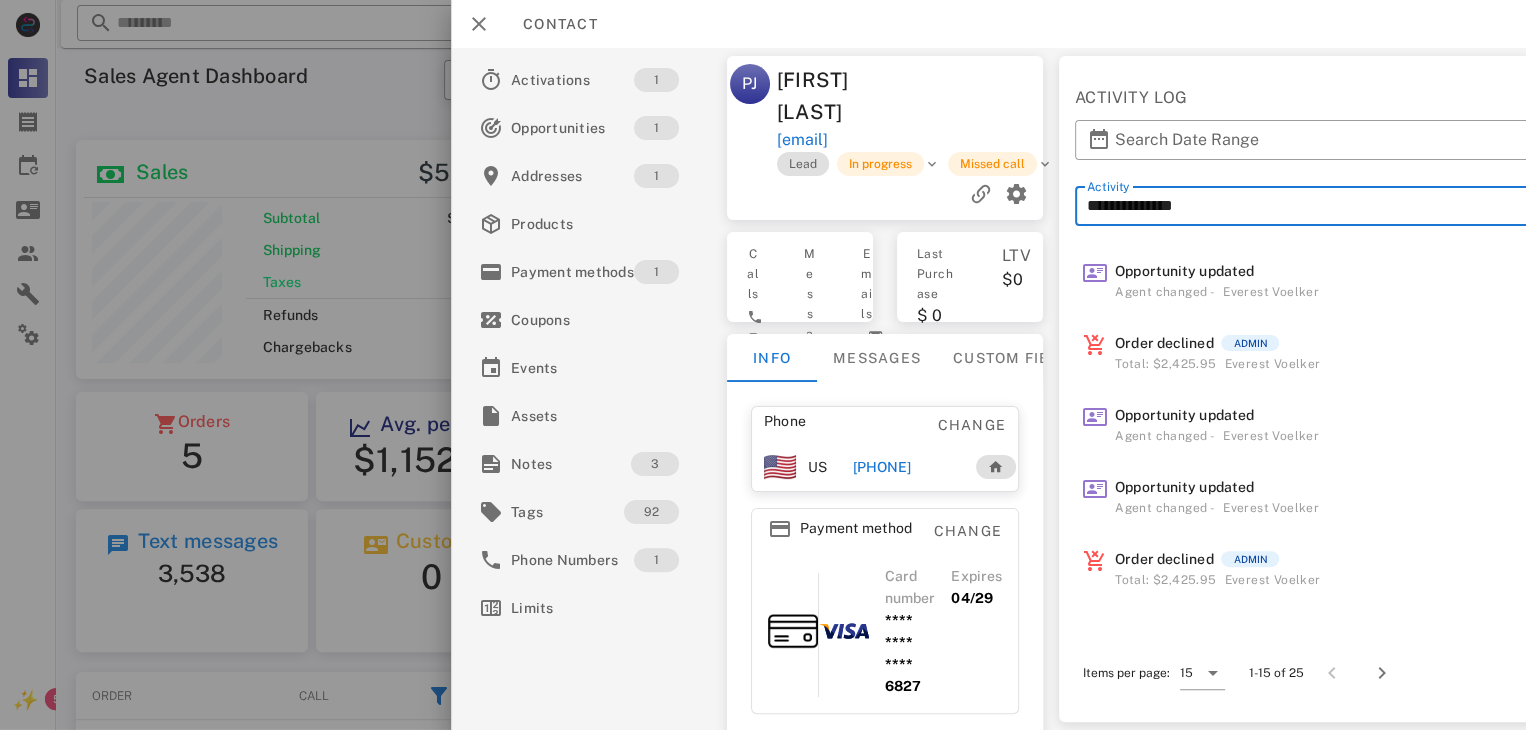 click on "**********" at bounding box center (1349, 206) 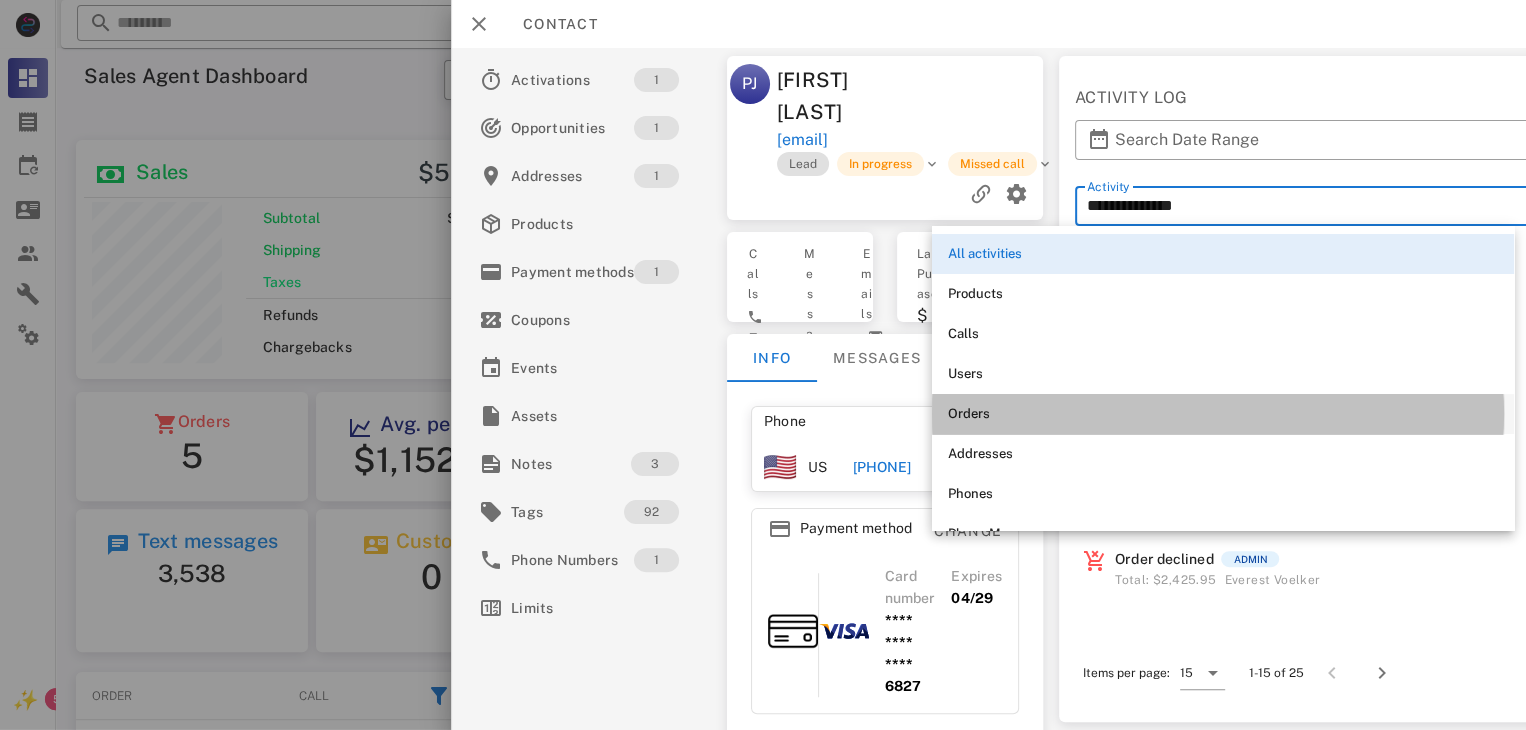 click on "Orders" at bounding box center (1223, 414) 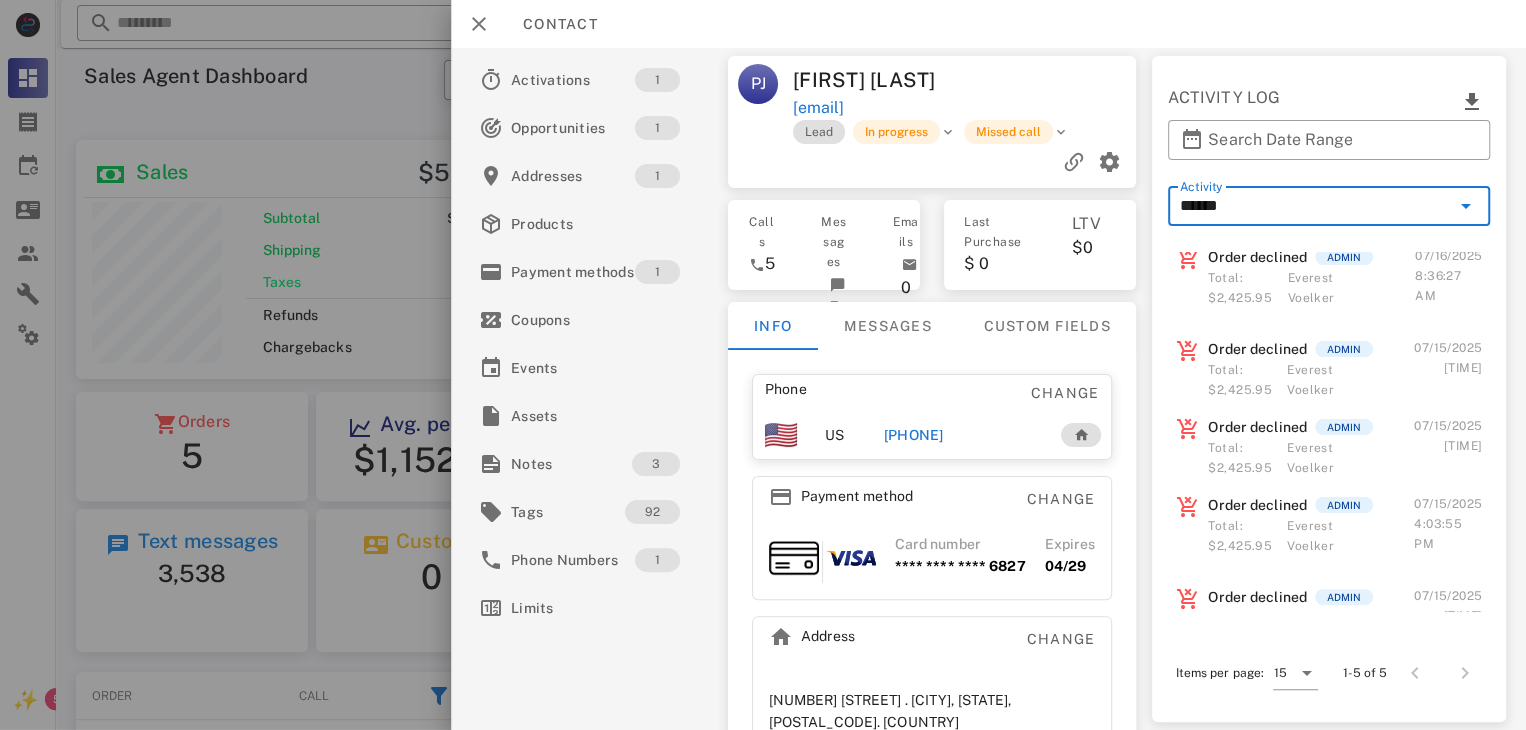 scroll, scrollTop: 0, scrollLeft: 0, axis: both 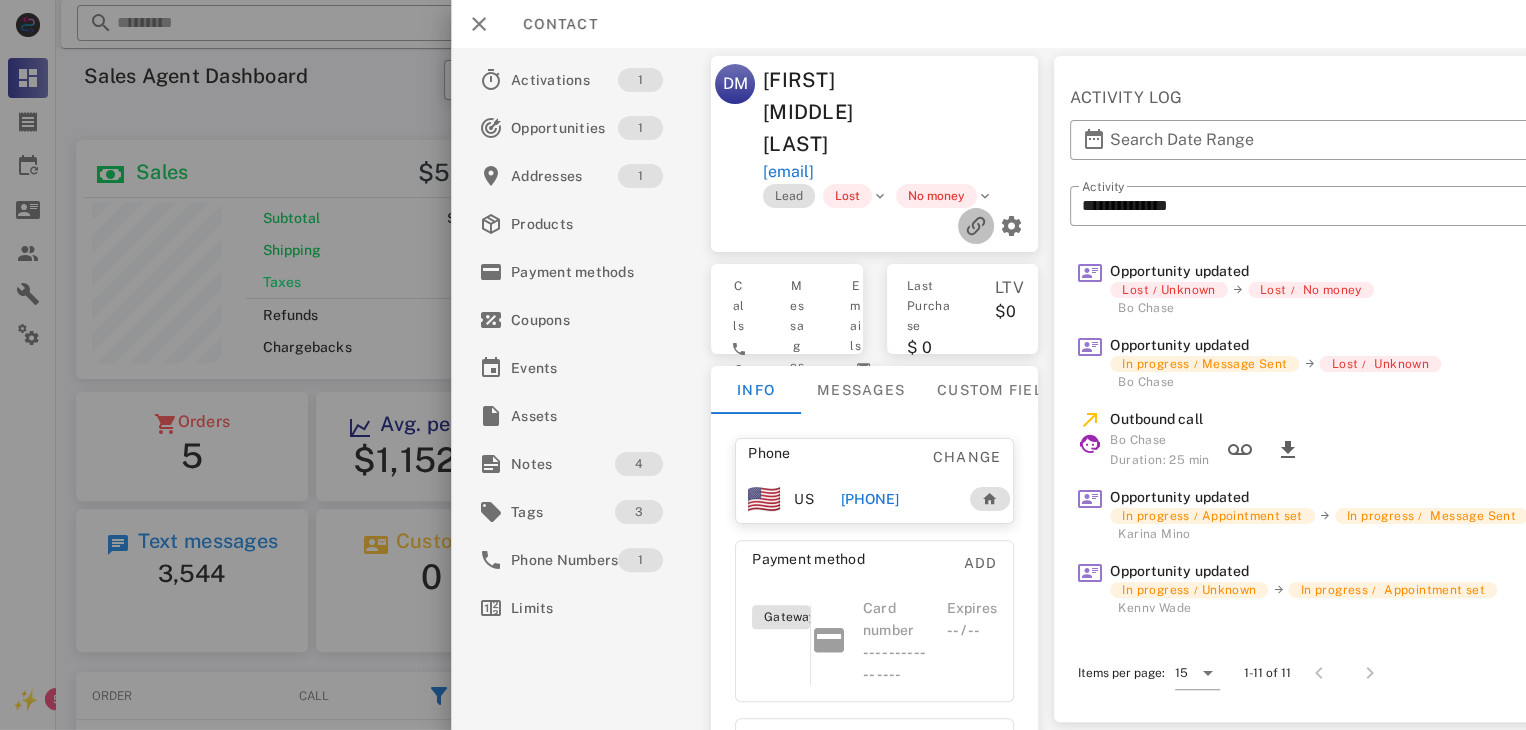 click at bounding box center [976, 226] 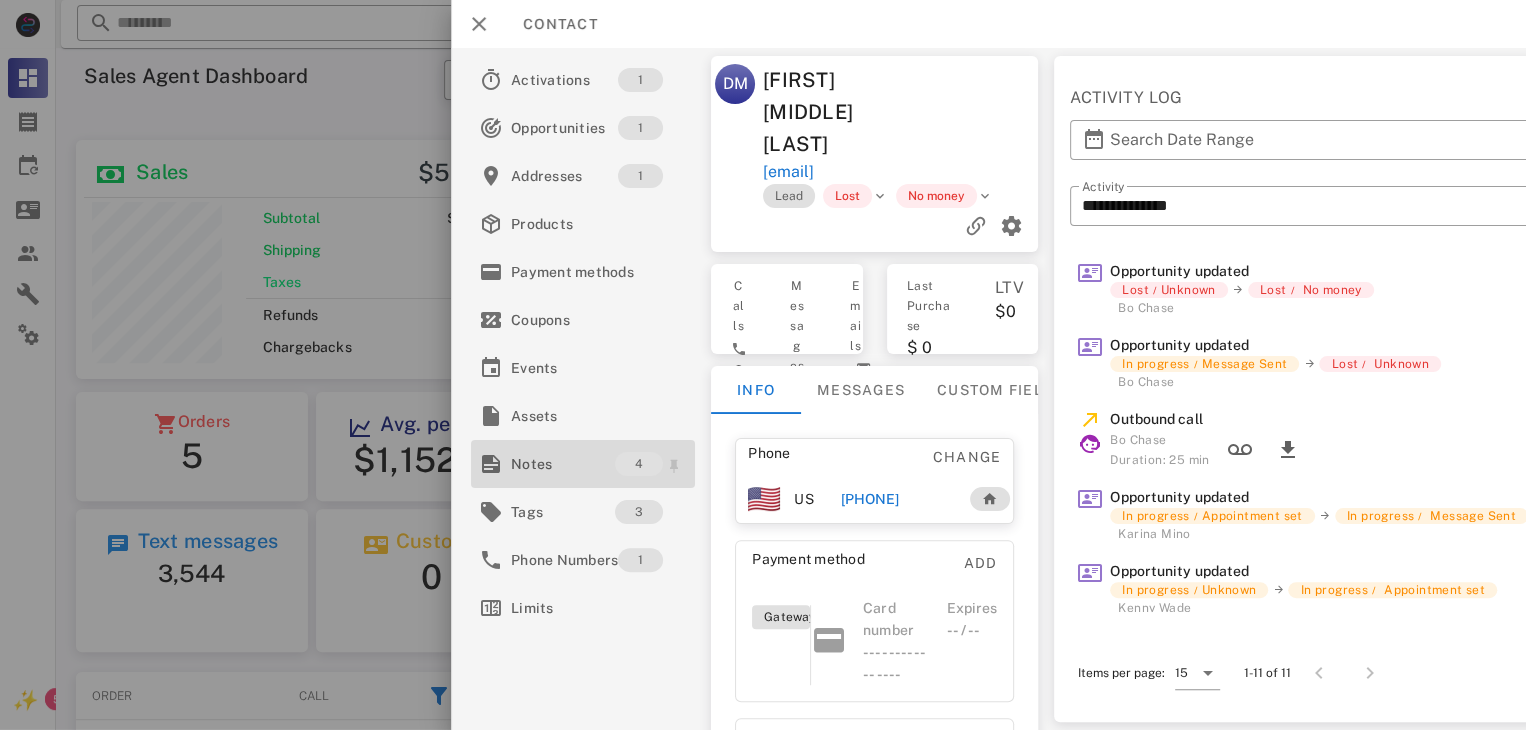 click on "Notes" at bounding box center (563, 464) 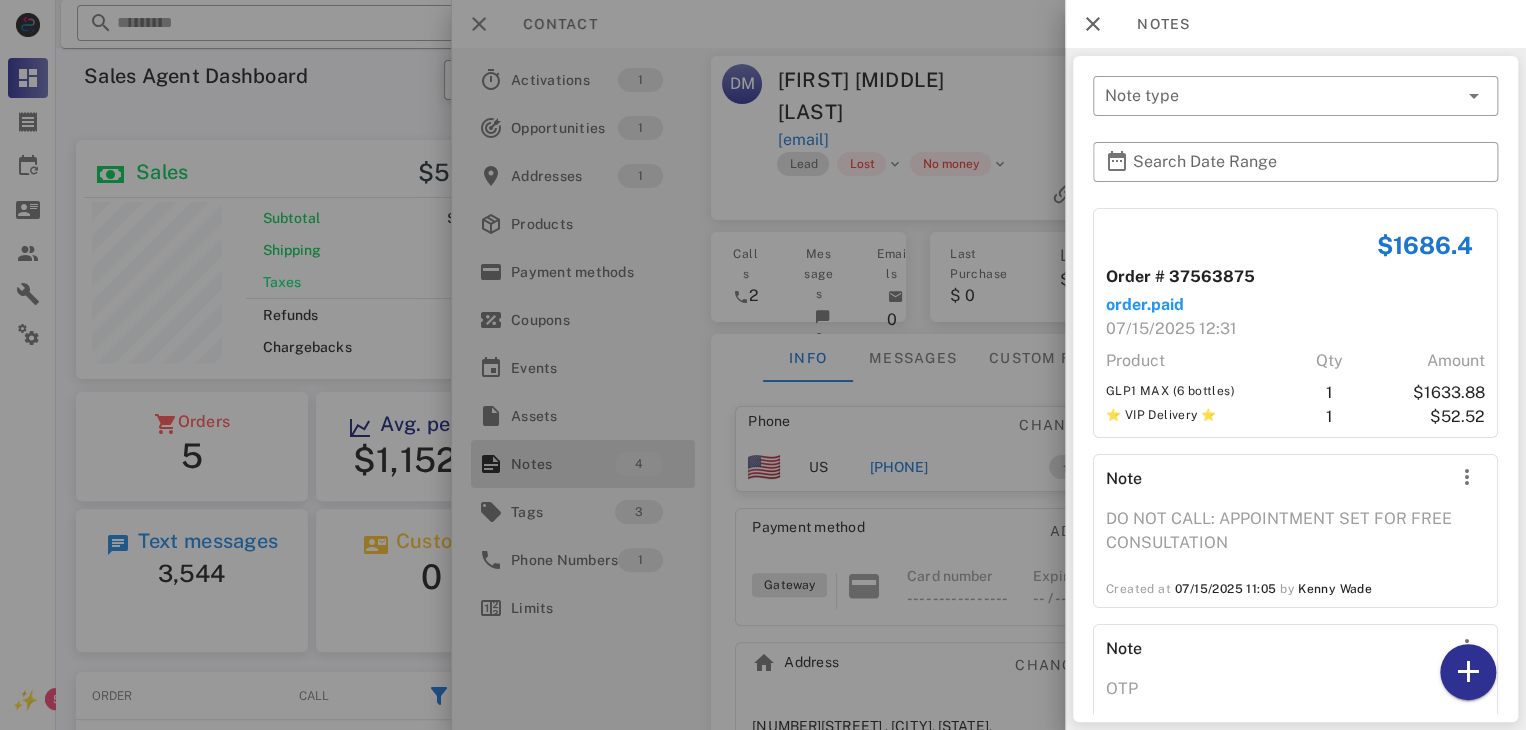 click at bounding box center (763, 365) 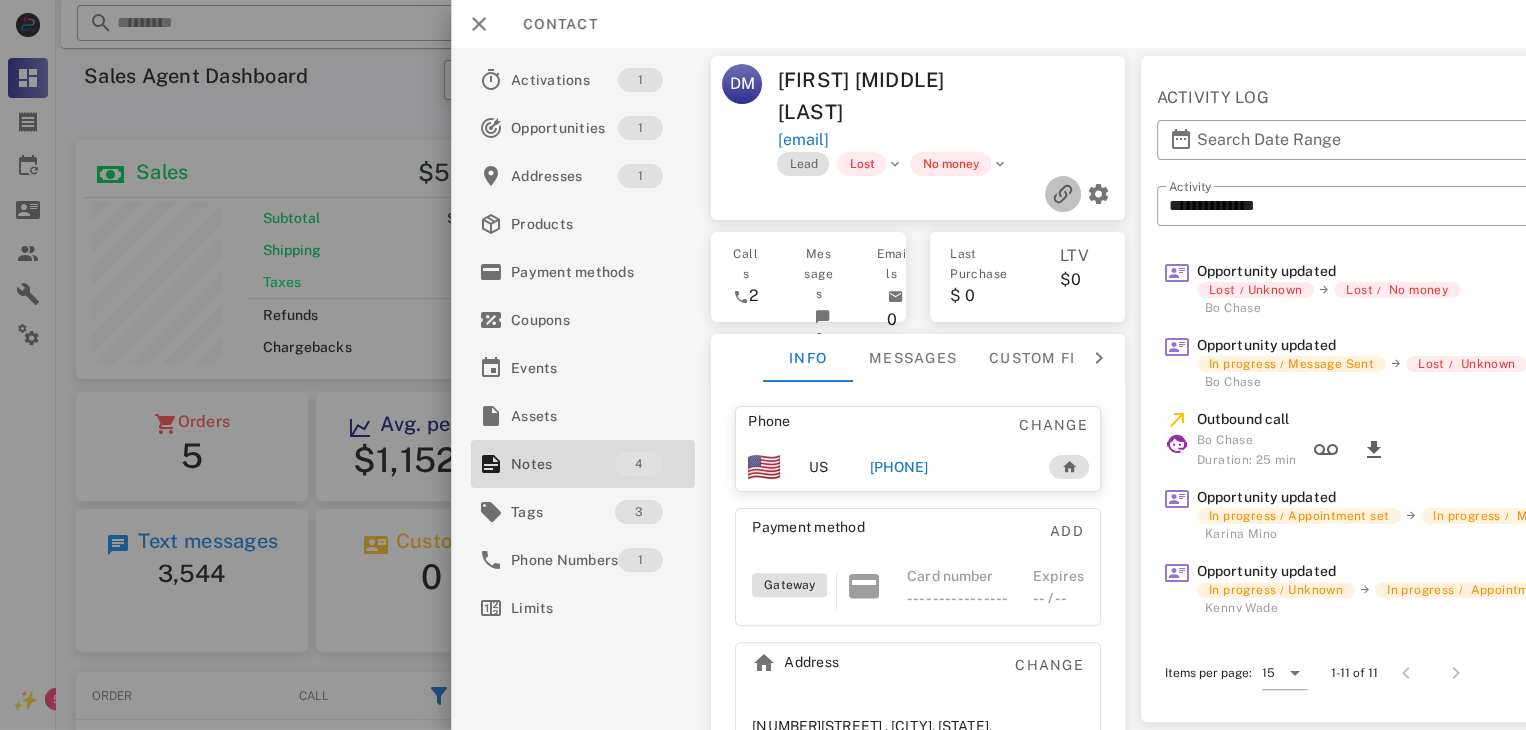 click at bounding box center [1063, 194] 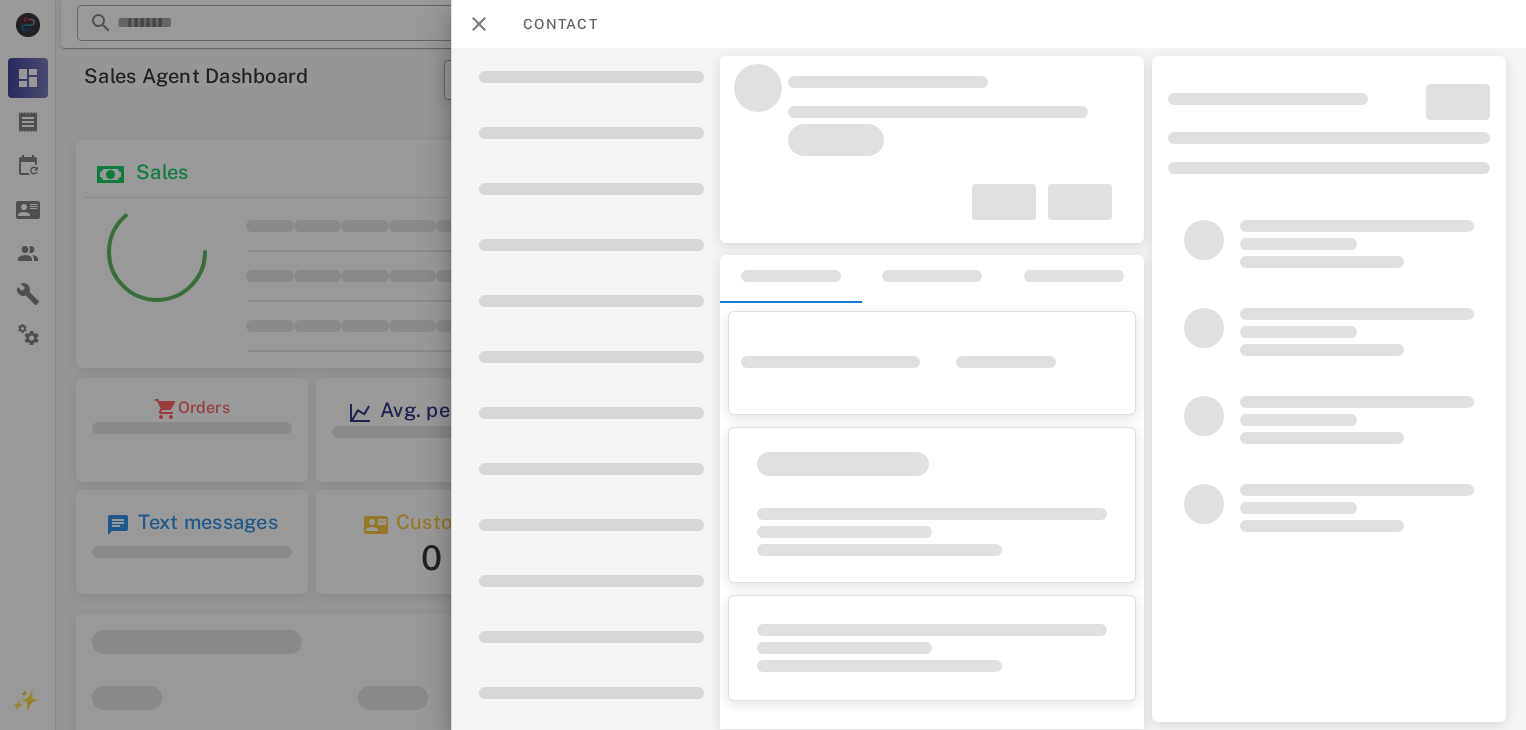 scroll, scrollTop: 0, scrollLeft: 0, axis: both 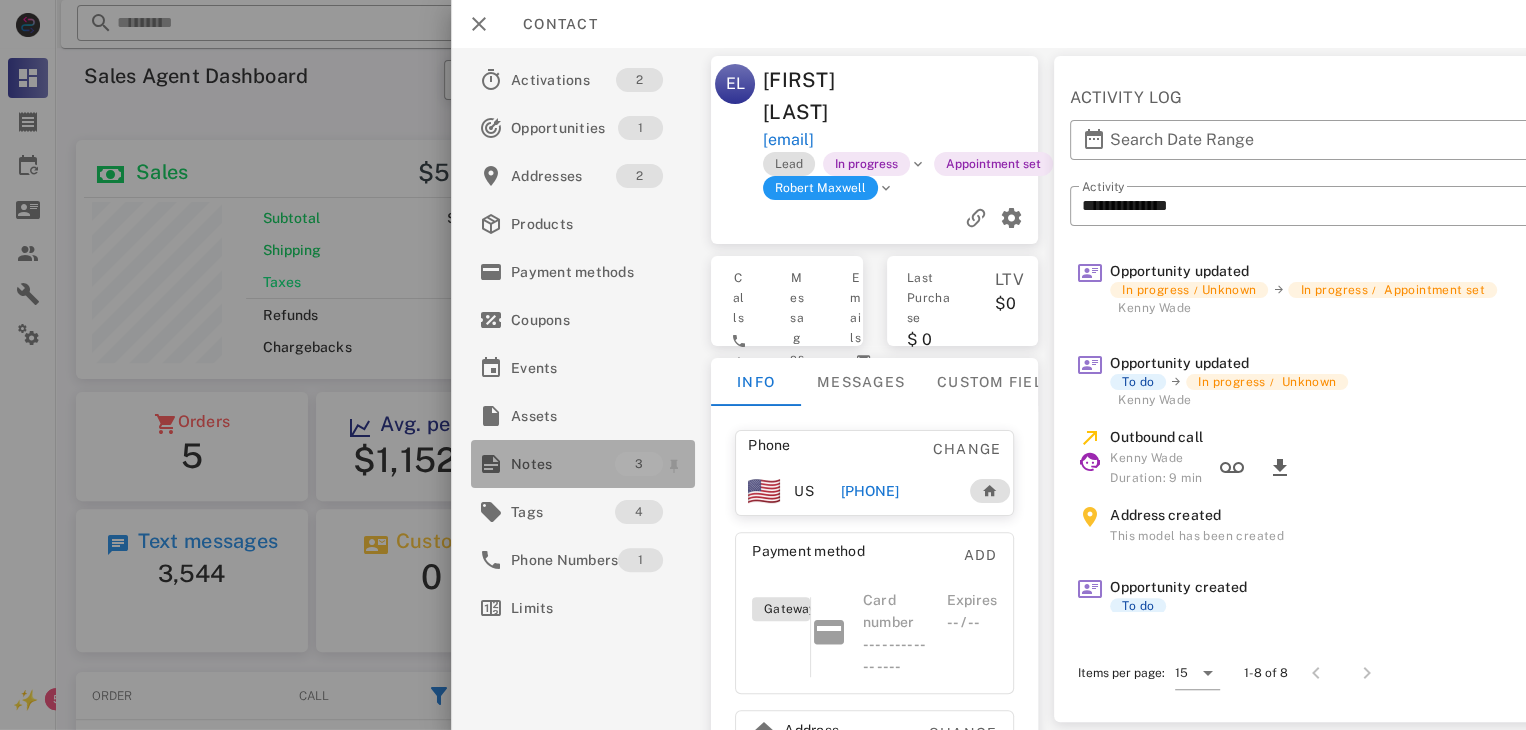 click on "Notes" at bounding box center [563, 464] 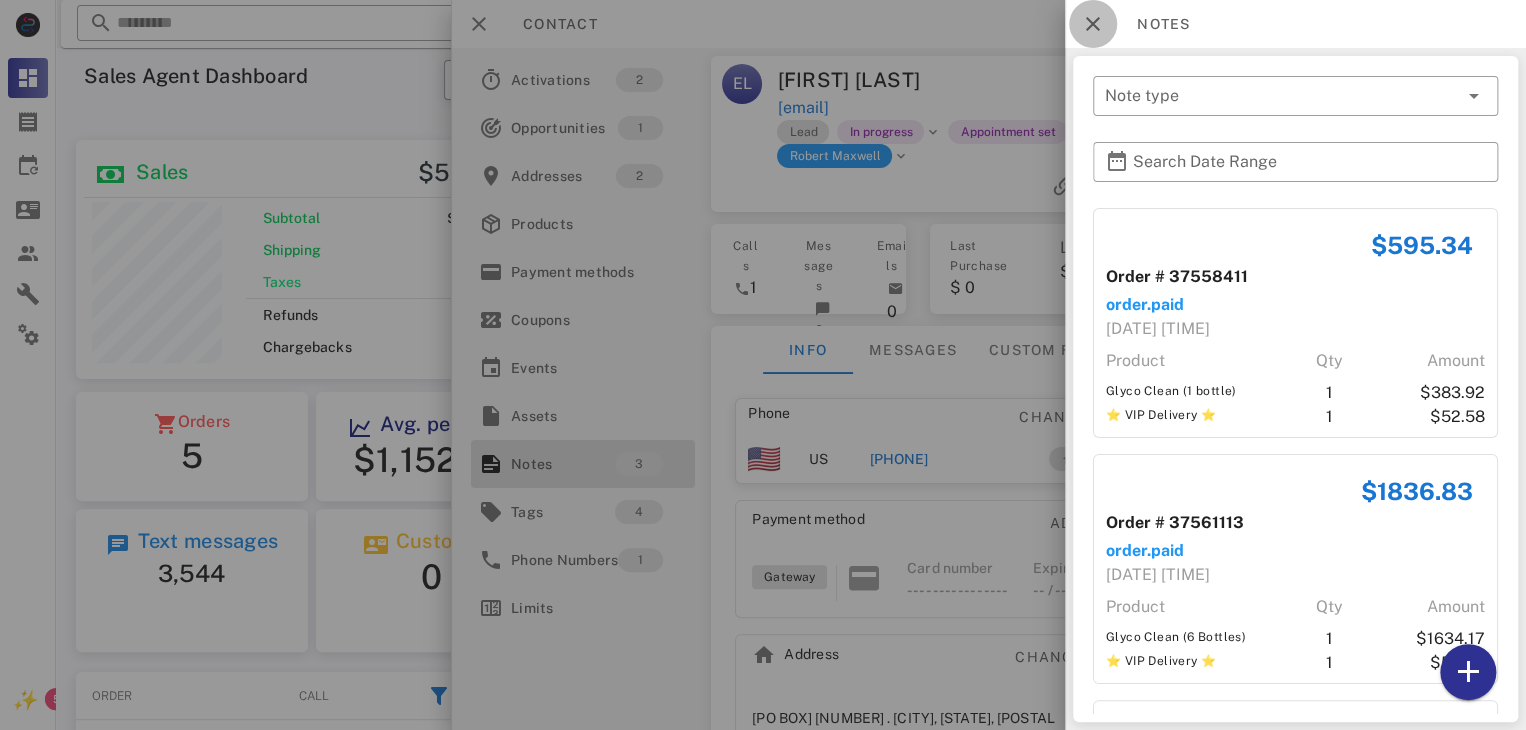 click at bounding box center [1093, 24] 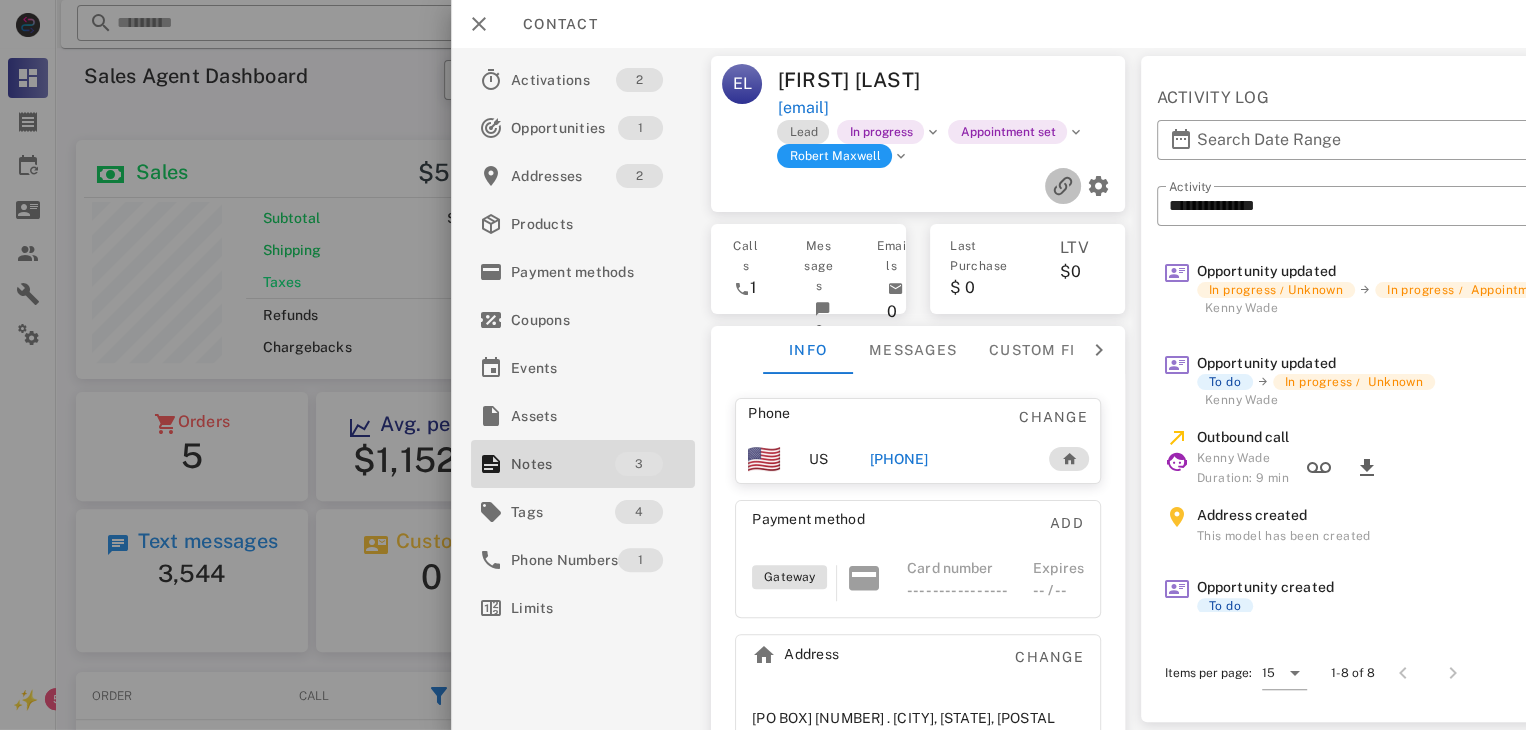 click at bounding box center [1063, 186] 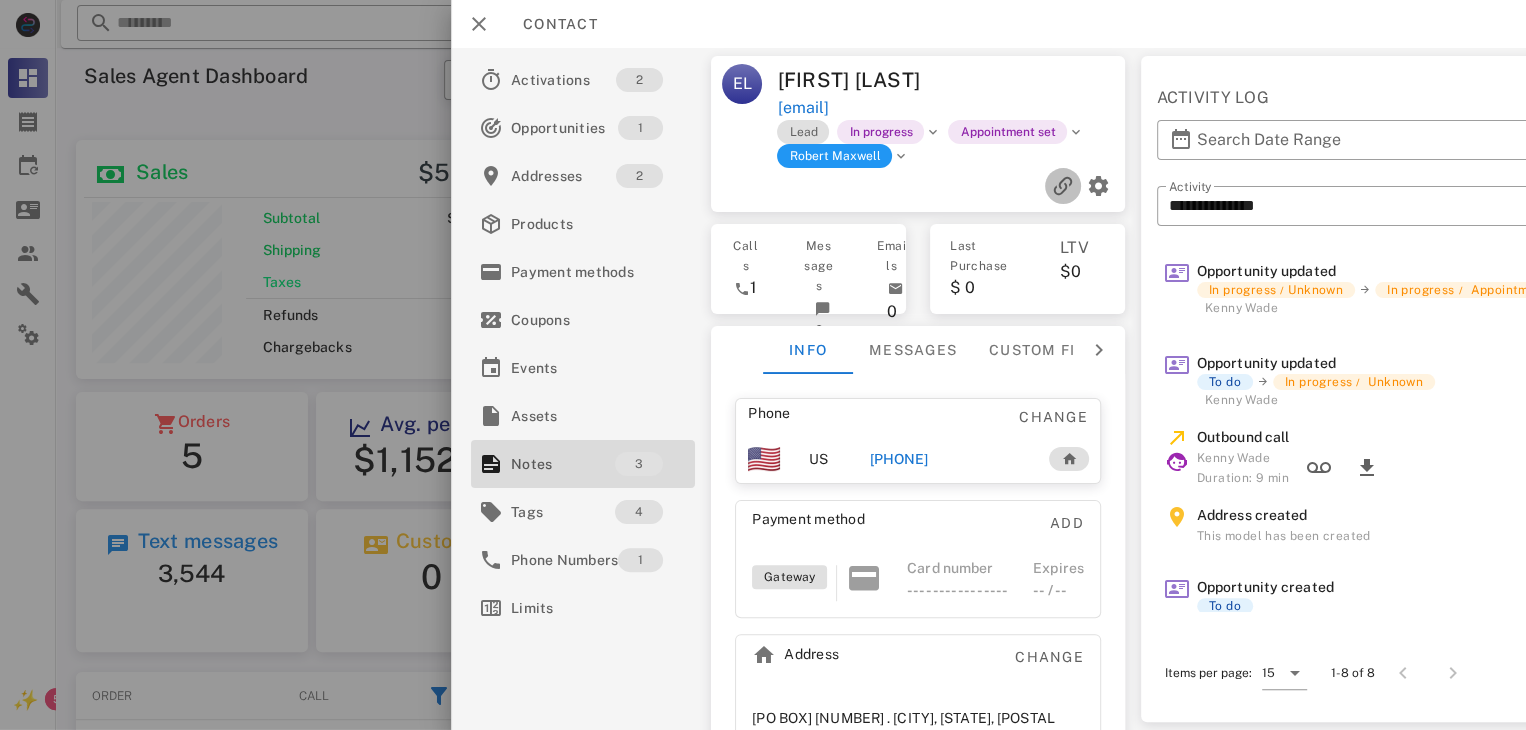 click at bounding box center [1063, 186] 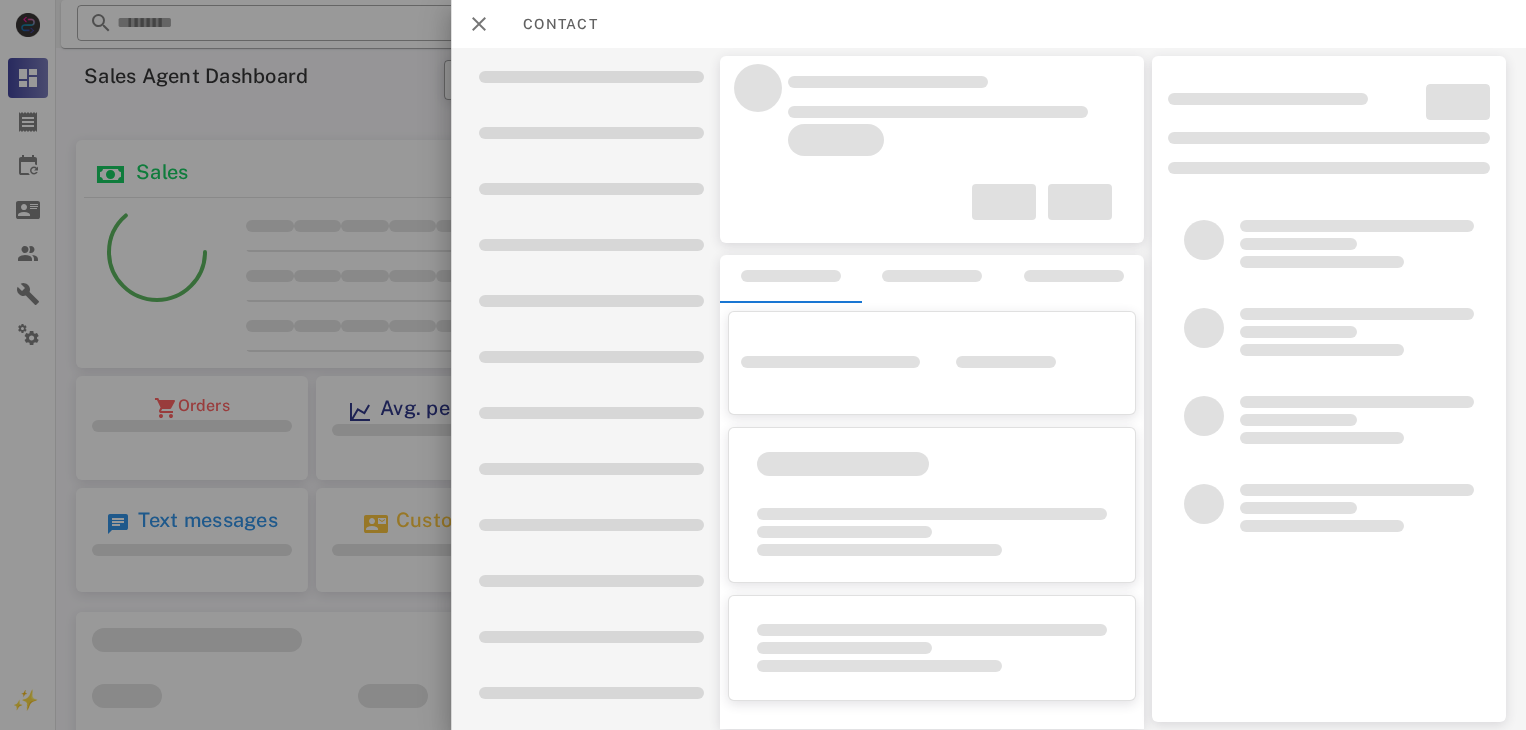 scroll, scrollTop: 0, scrollLeft: 0, axis: both 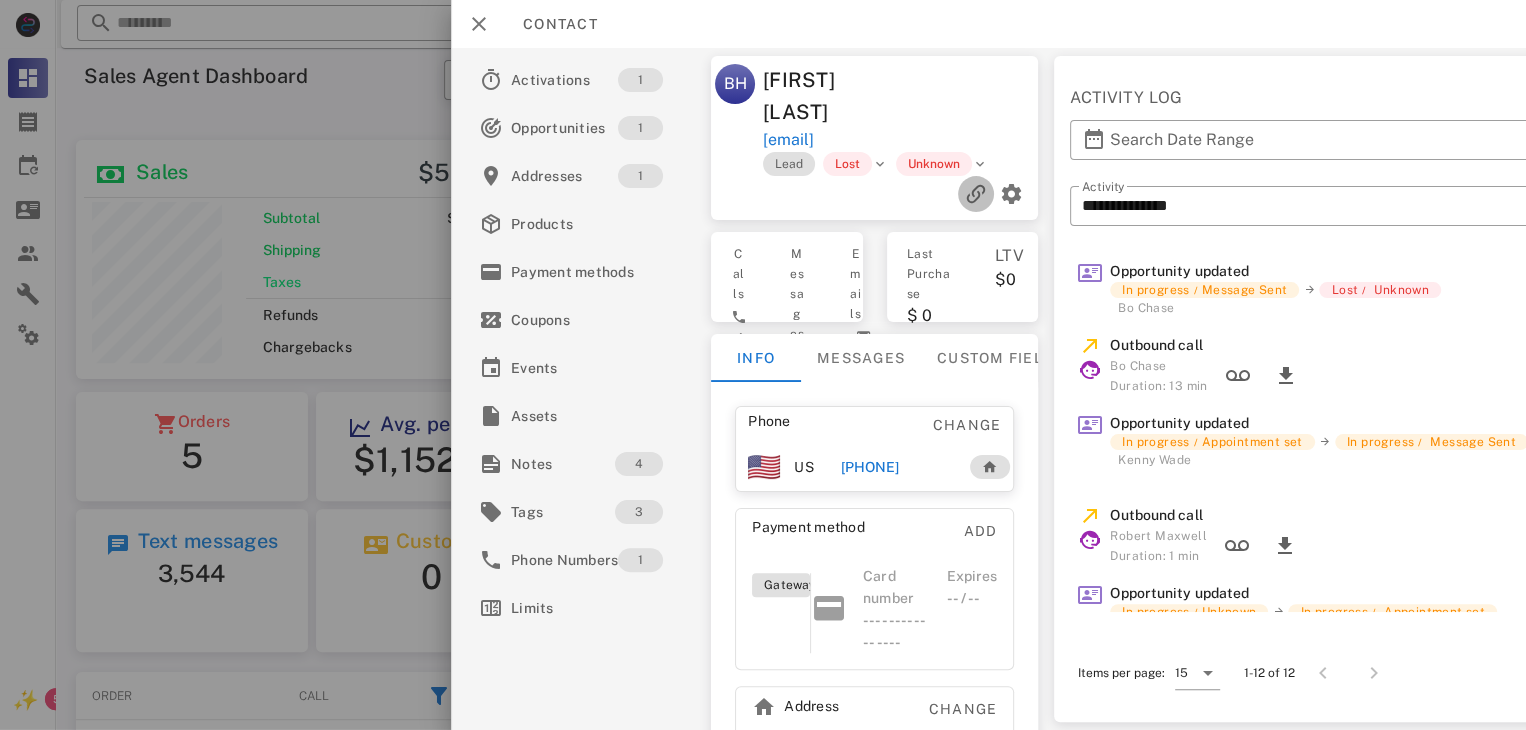 click at bounding box center (976, 194) 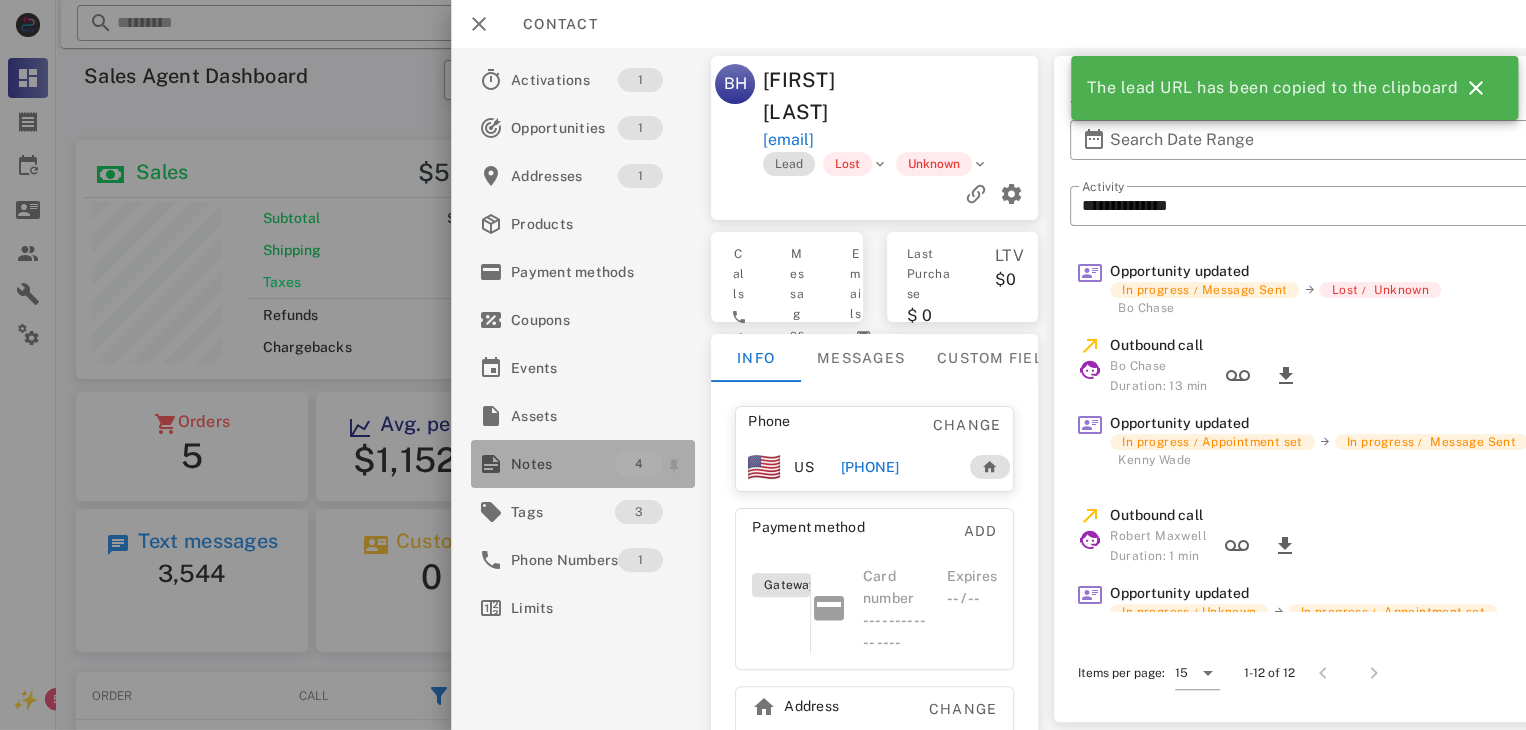click on "Notes" at bounding box center (563, 464) 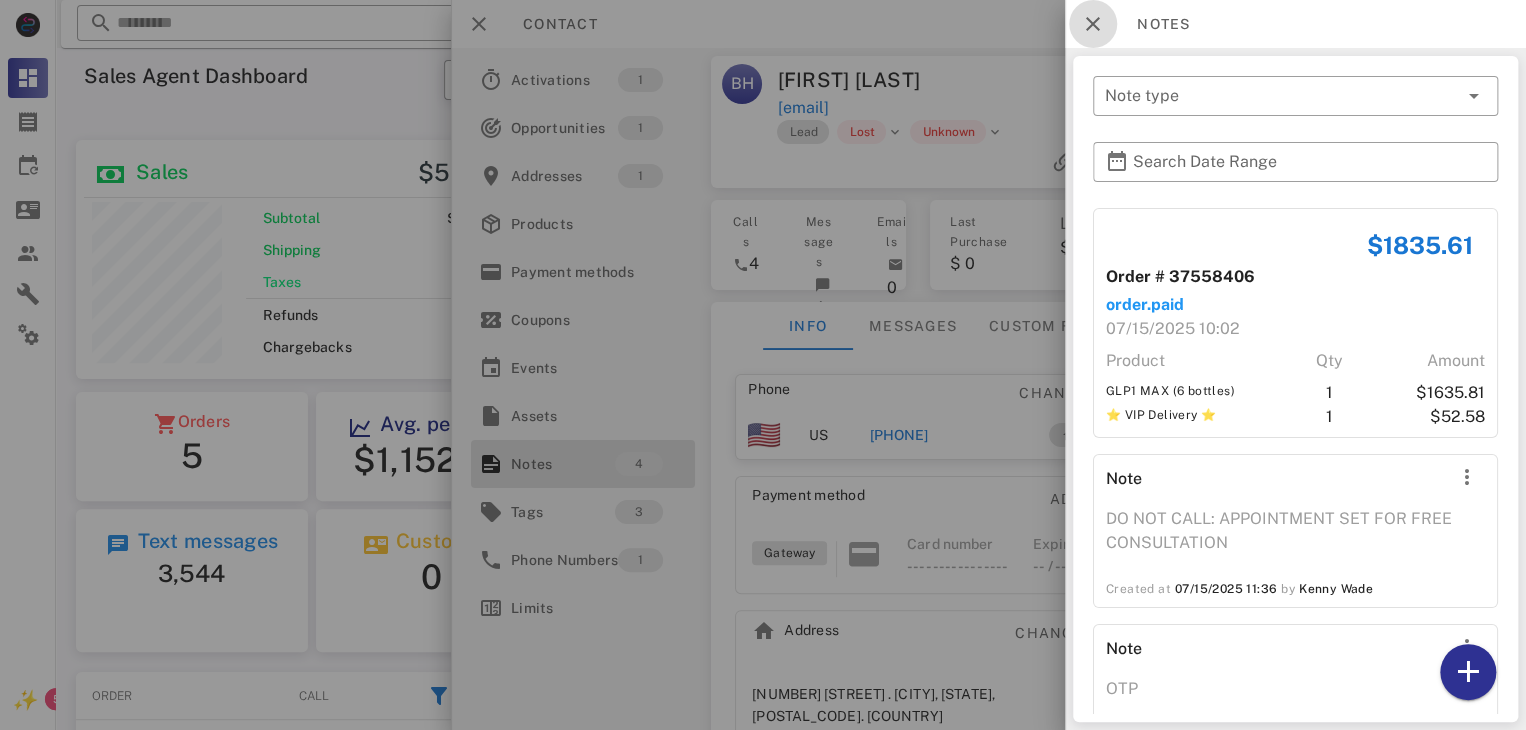 click at bounding box center (1093, 24) 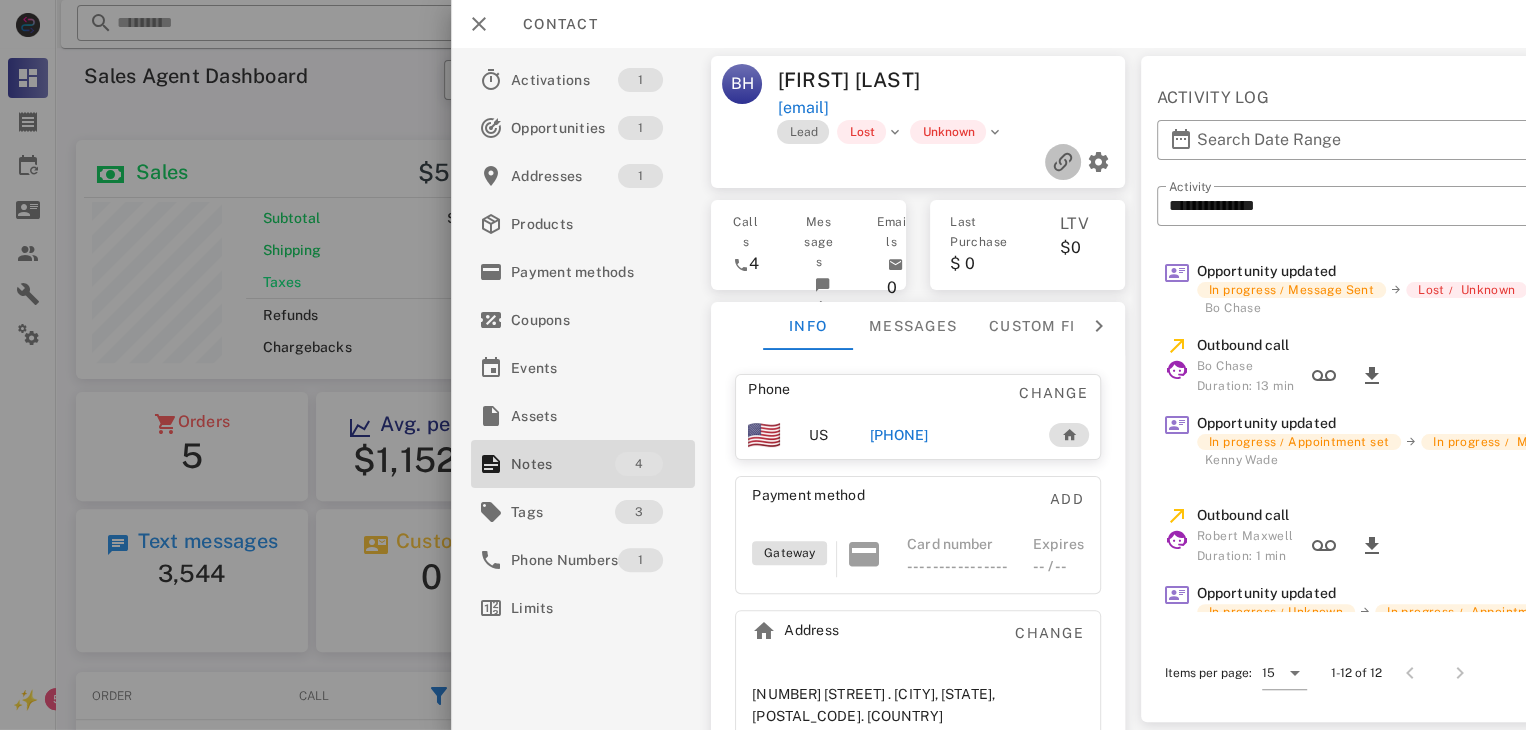 click at bounding box center (1063, 162) 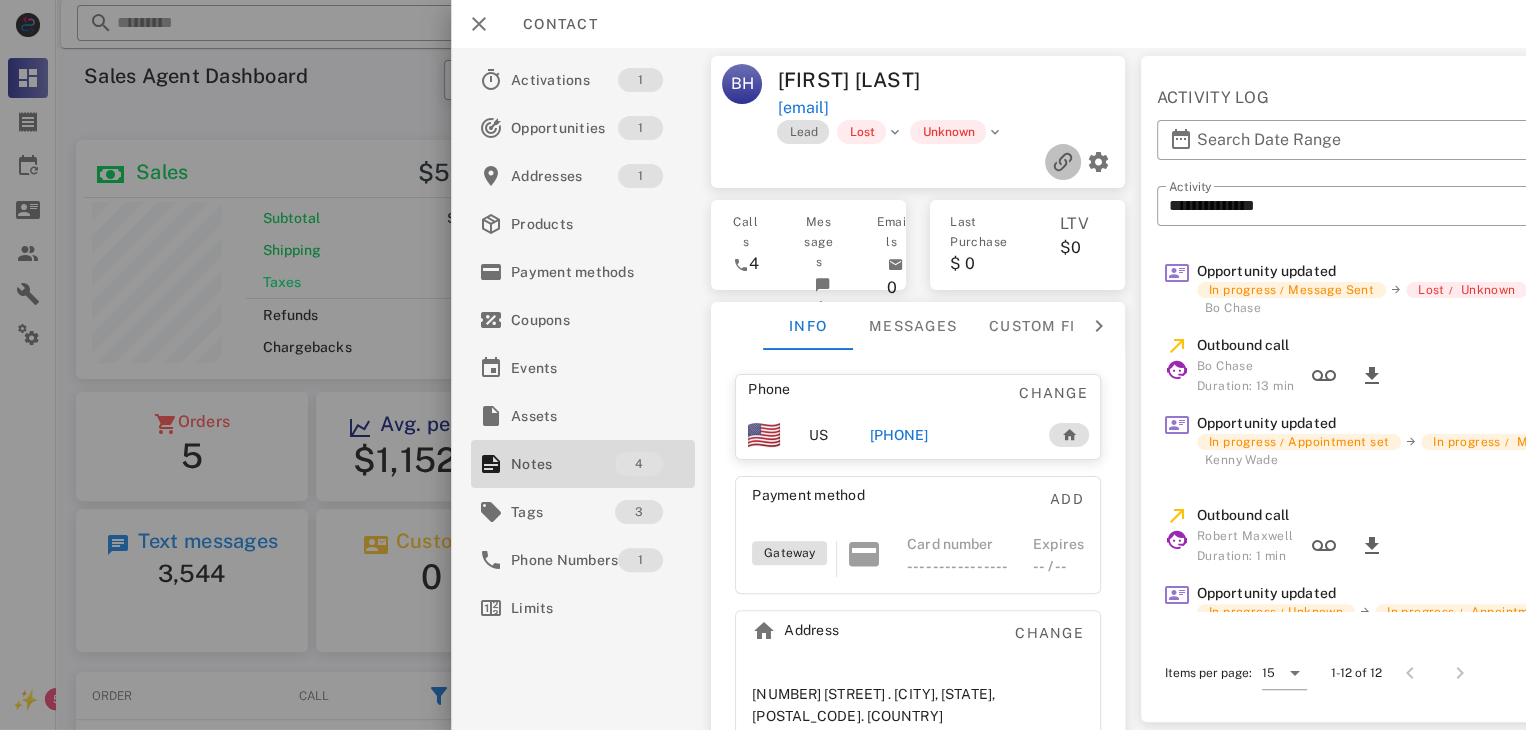 click at bounding box center [1063, 162] 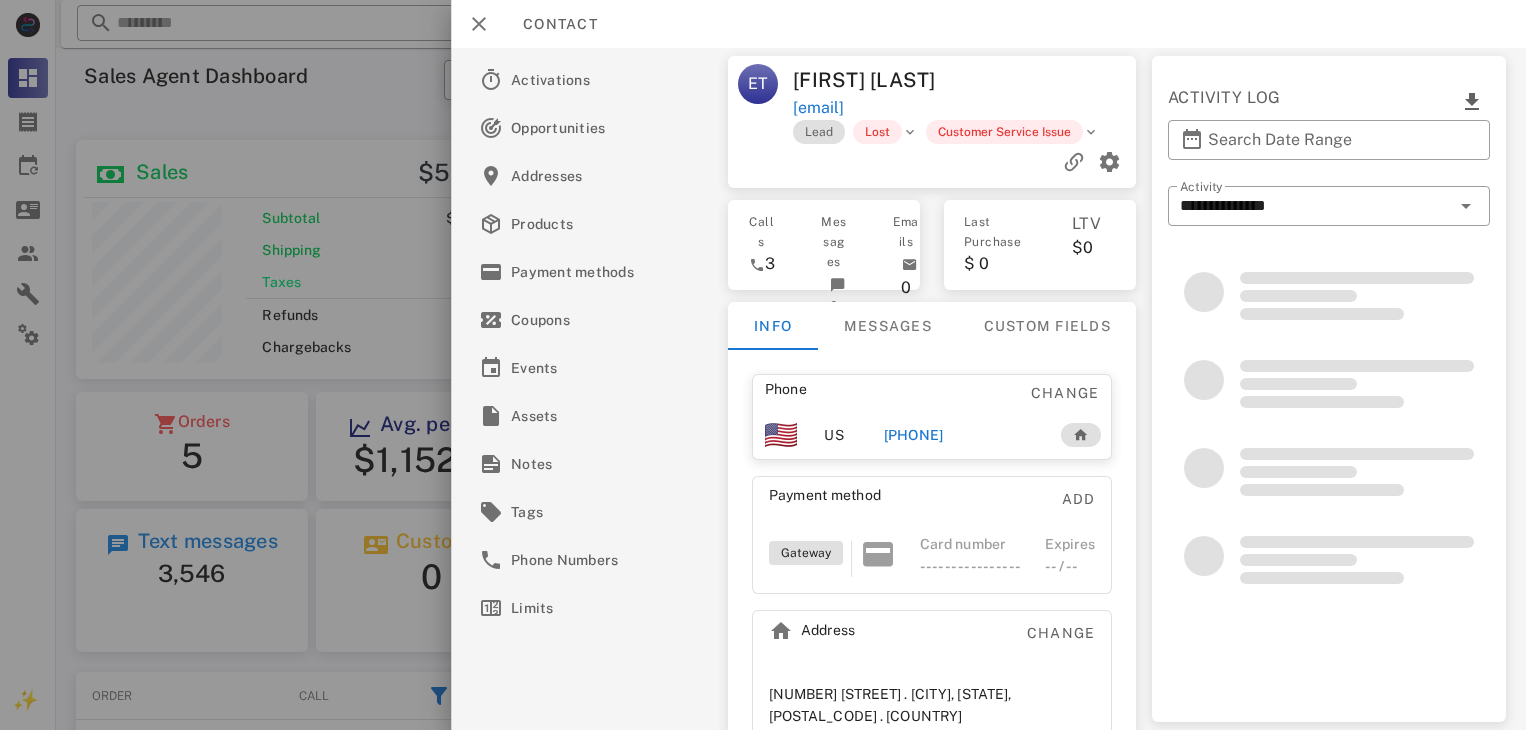 scroll, scrollTop: 0, scrollLeft: 0, axis: both 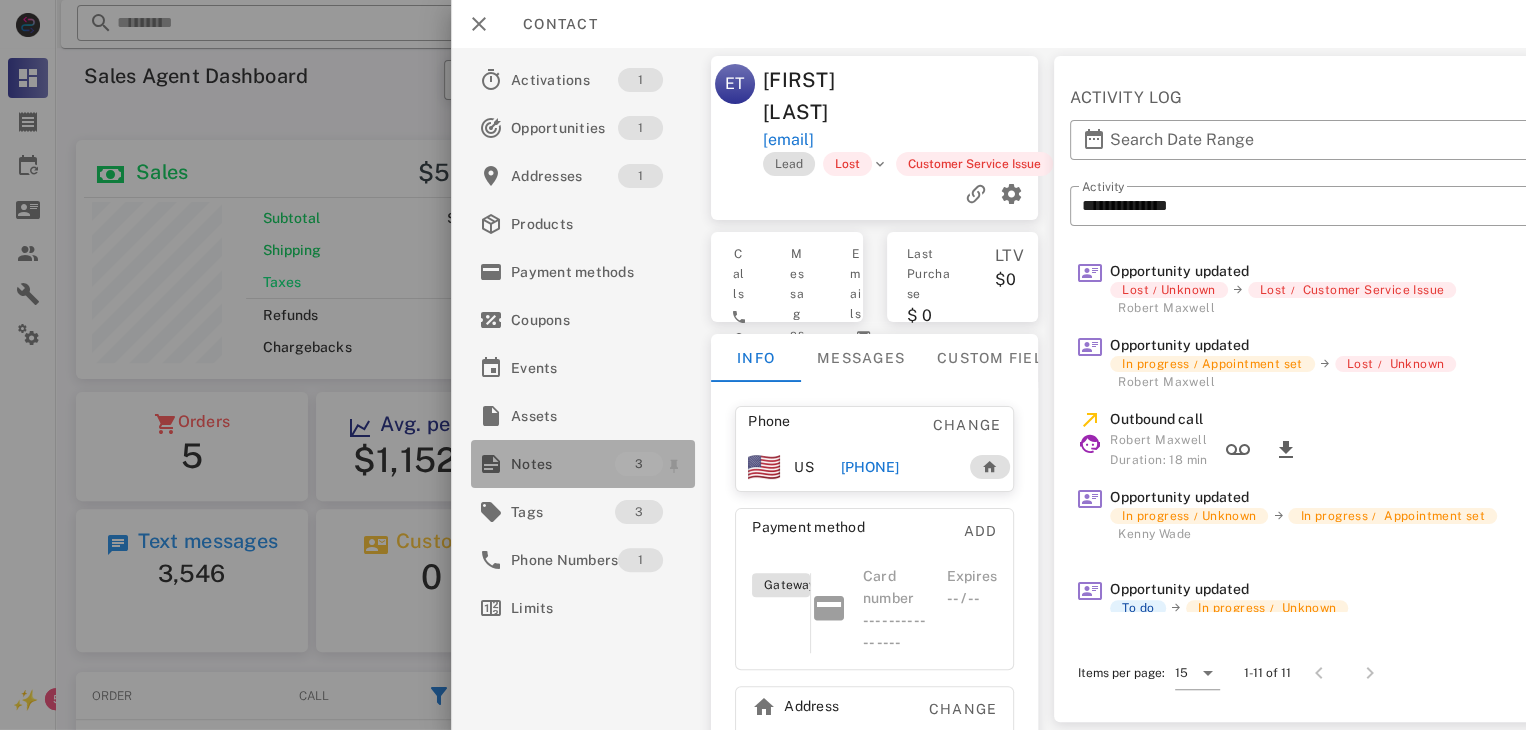click on "Notes  3" at bounding box center [583, 464] 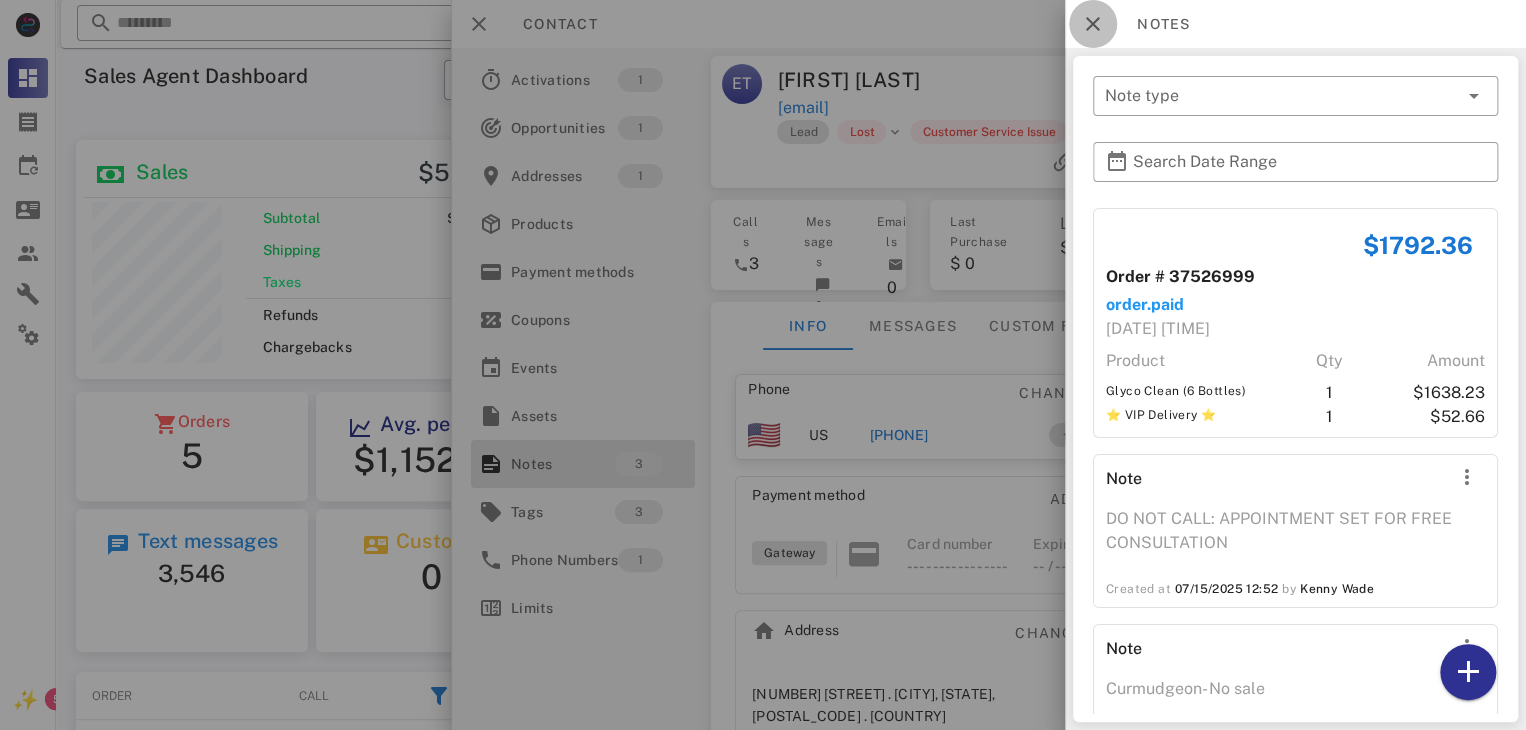 click at bounding box center [1093, 24] 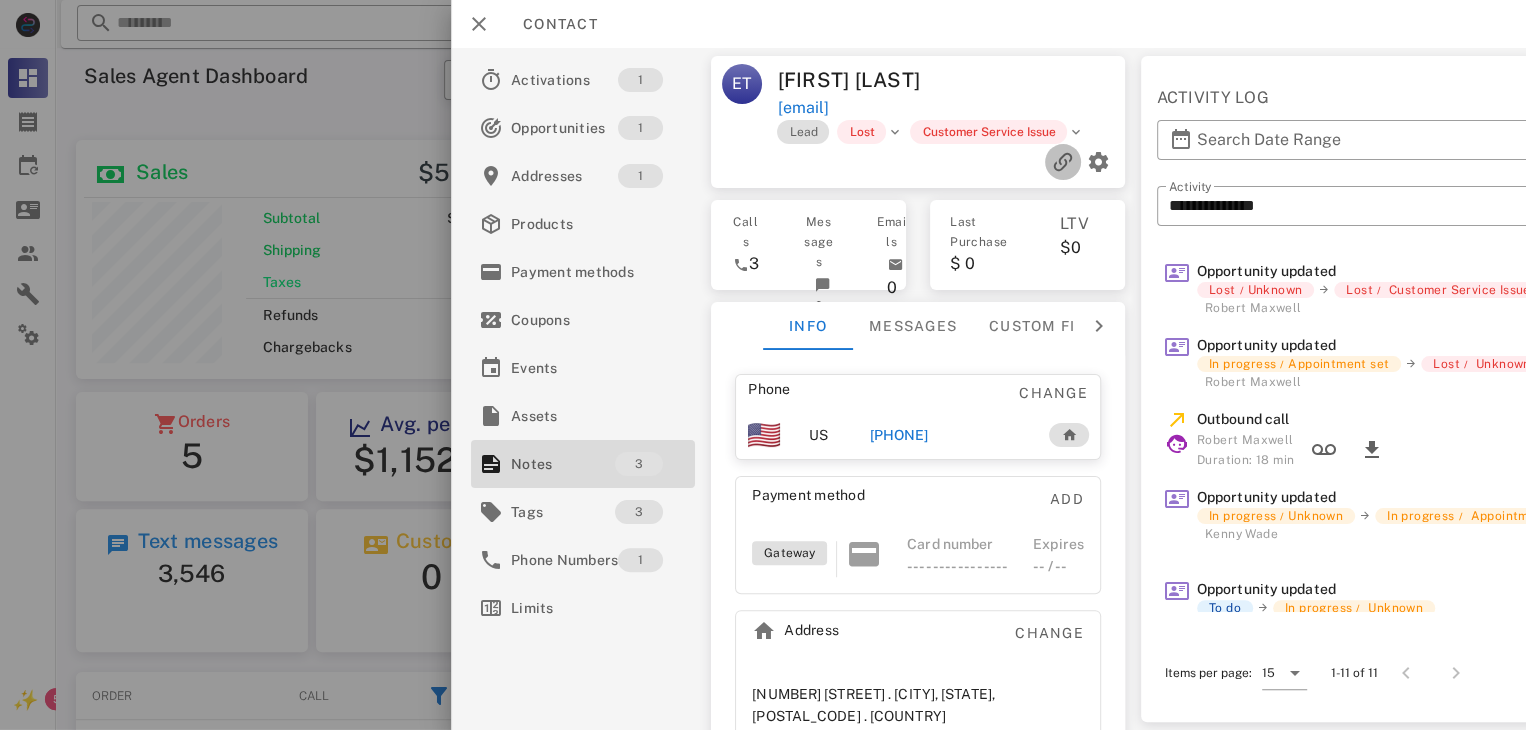 click at bounding box center (1063, 162) 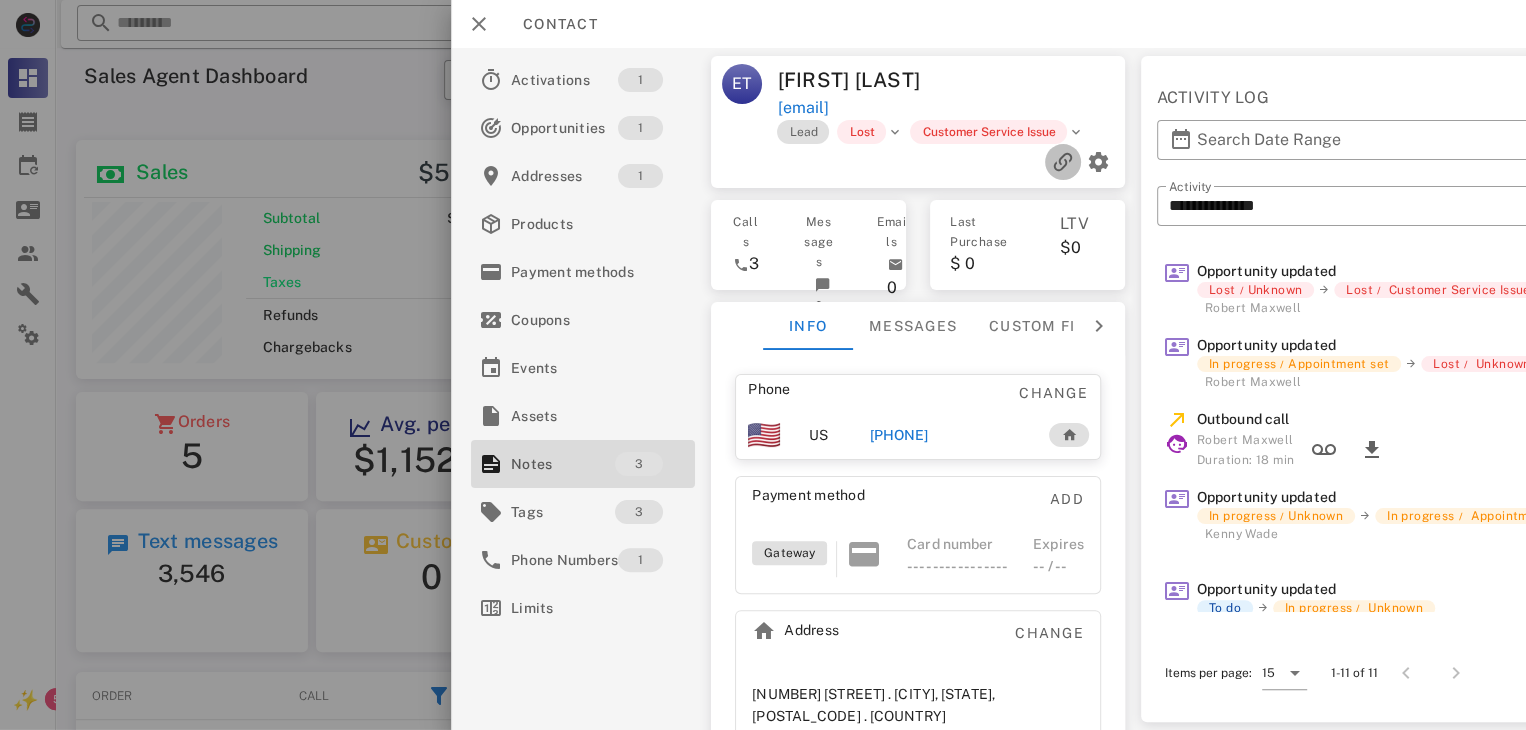 click at bounding box center (1063, 162) 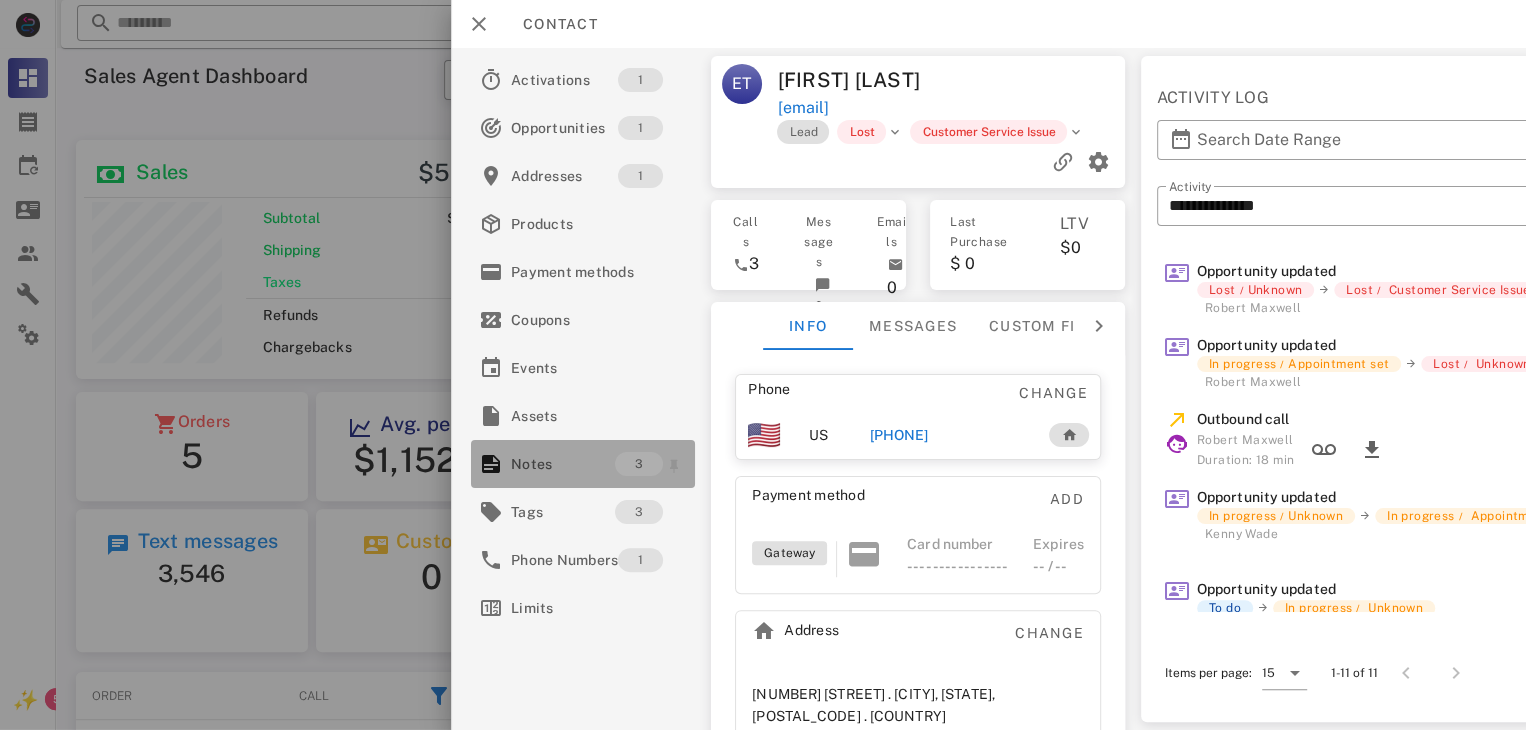 click on "Notes" at bounding box center (563, 464) 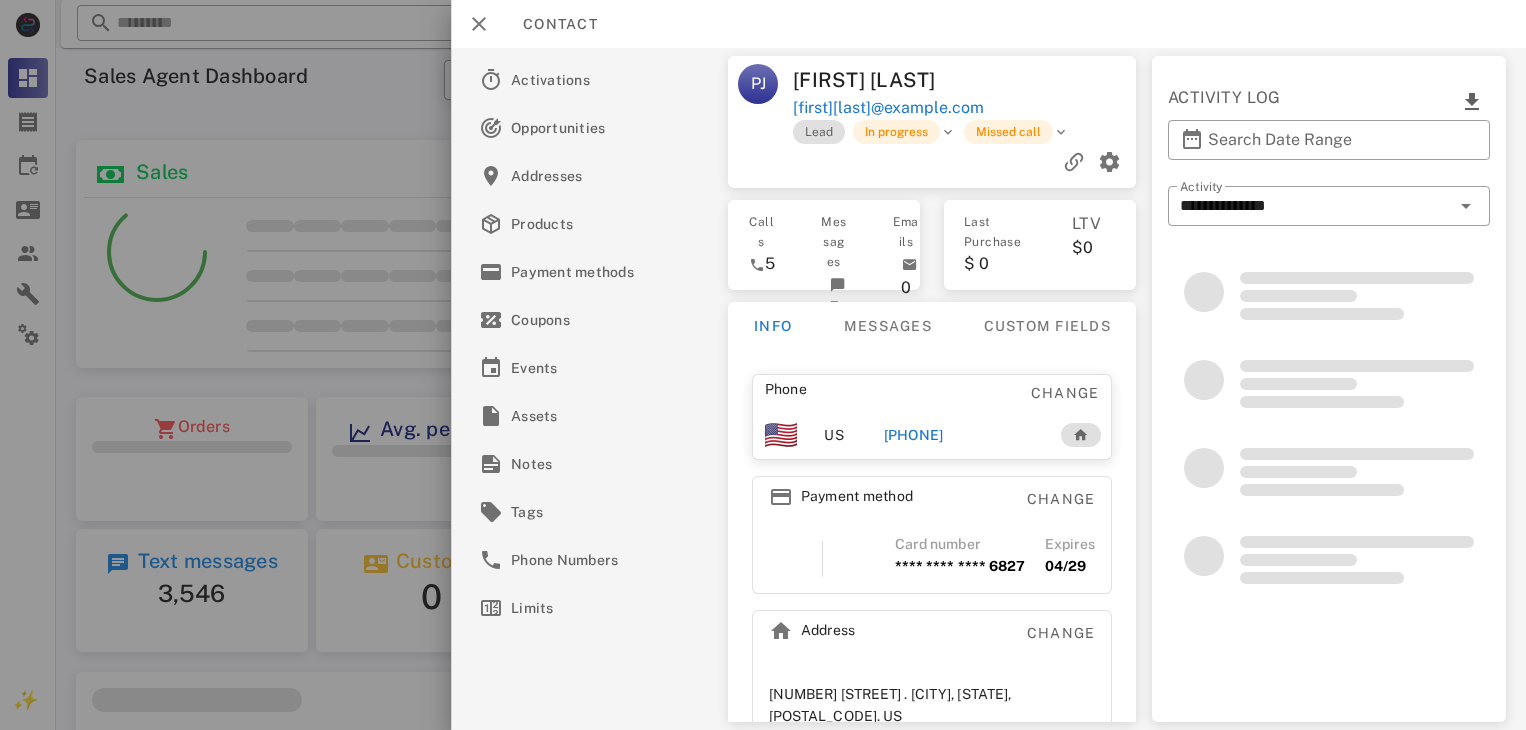 scroll, scrollTop: 0, scrollLeft: 0, axis: both 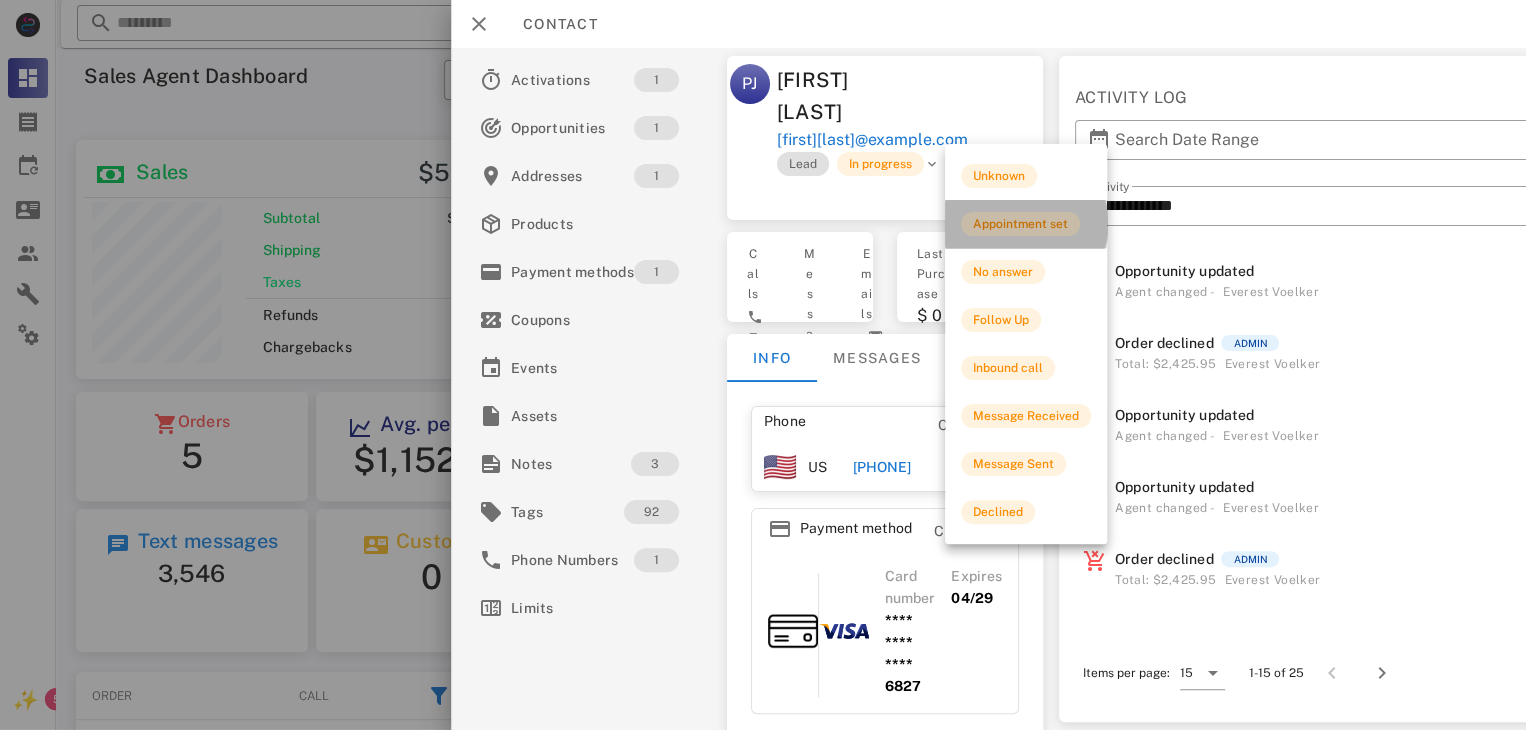 click on "Appointment set" at bounding box center [1020, 224] 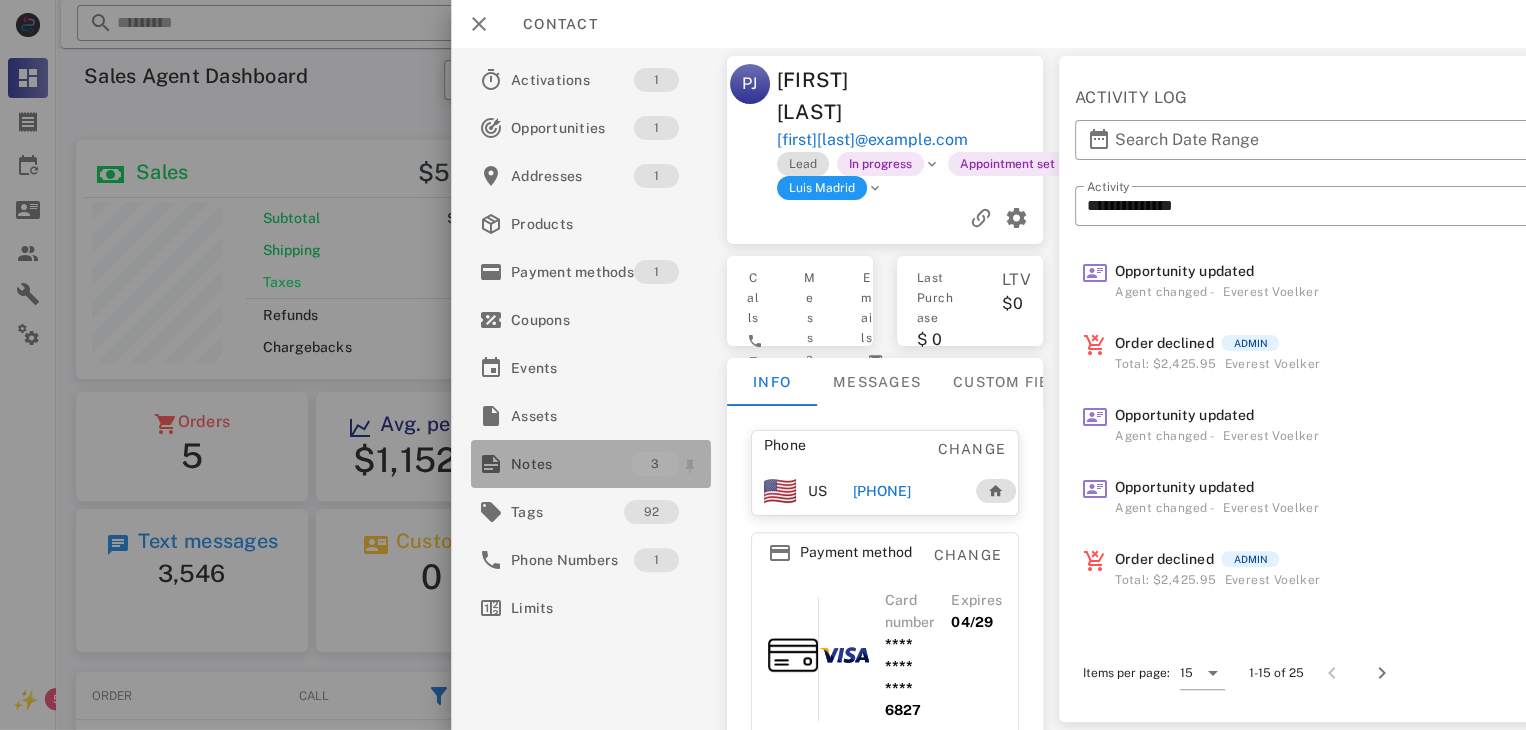click on "Notes" at bounding box center [571, 464] 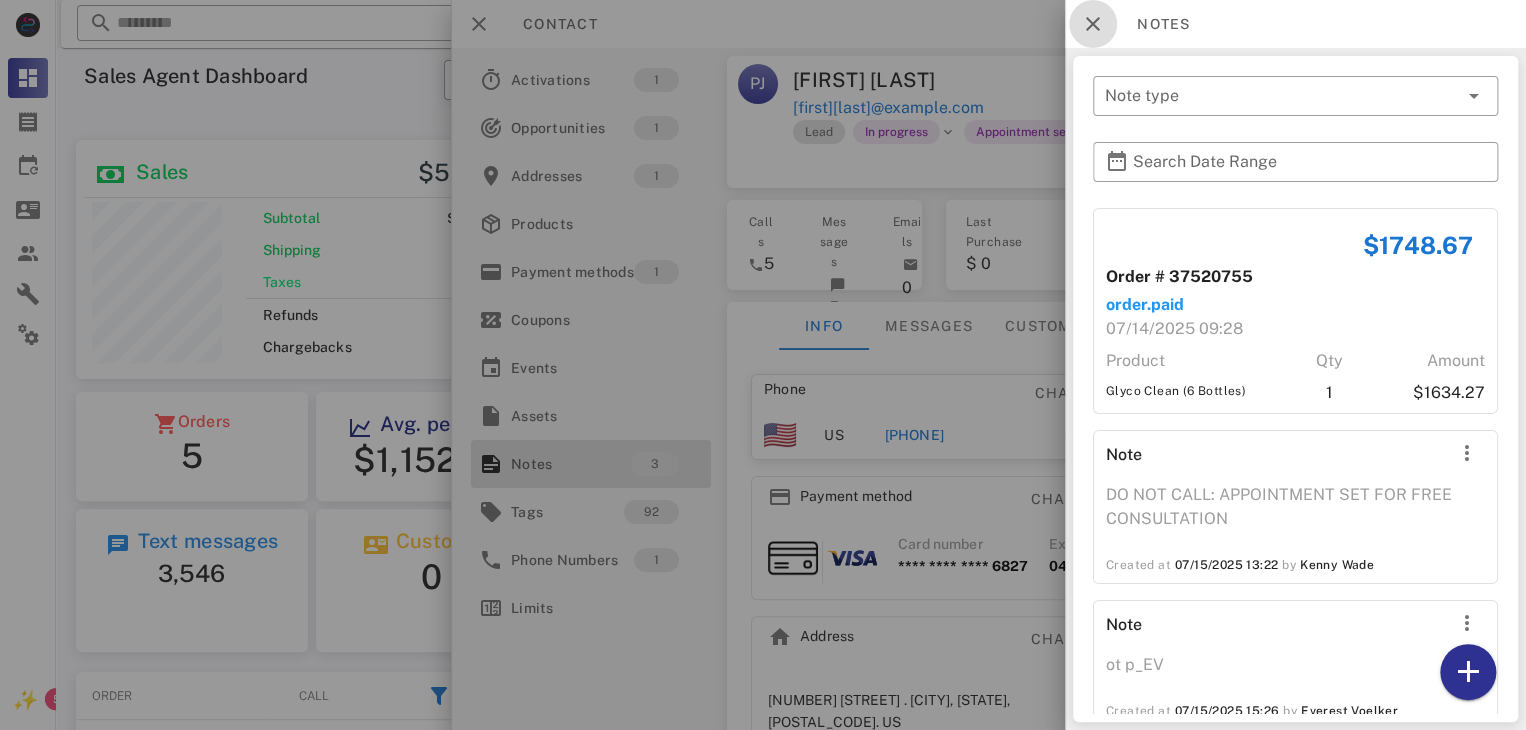 click at bounding box center [1093, 24] 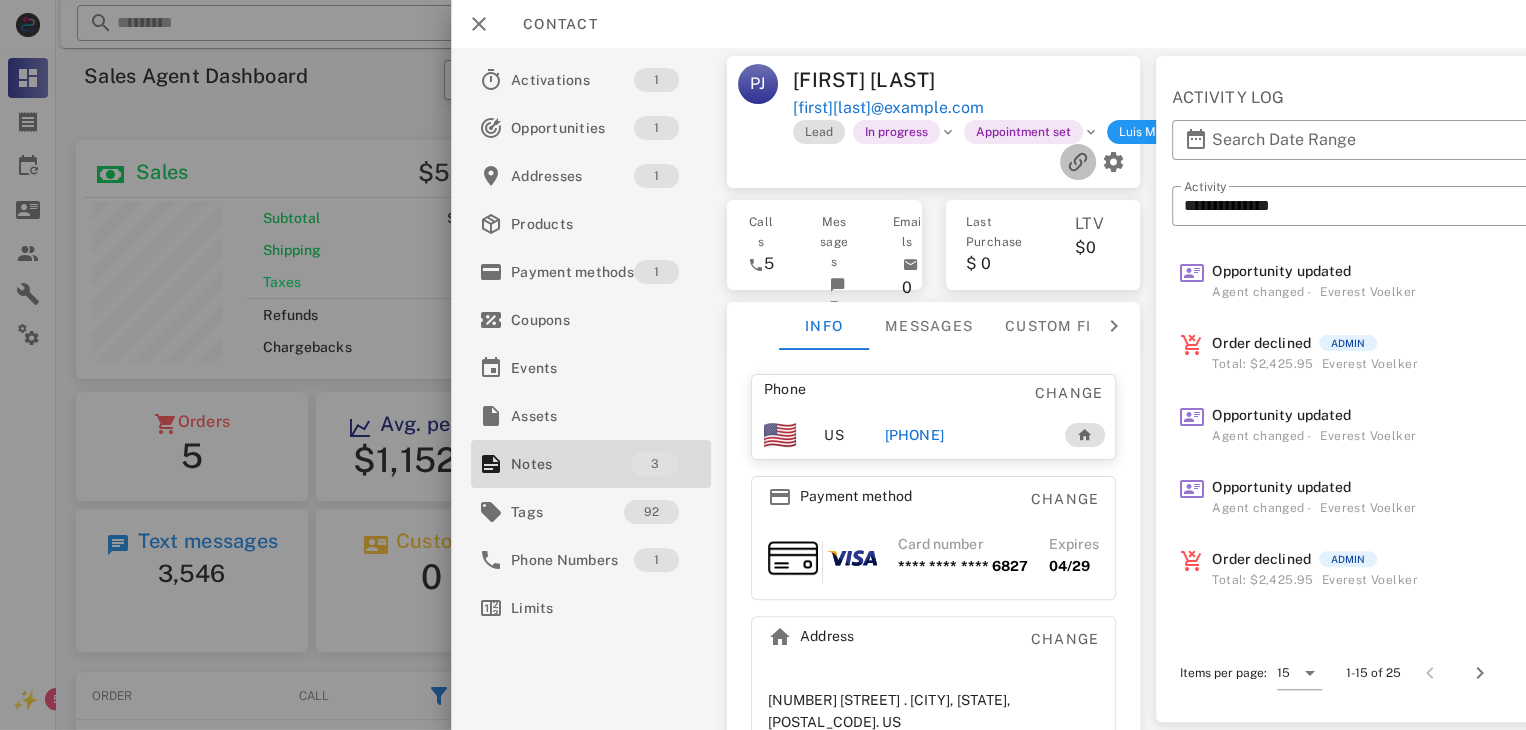 click at bounding box center (1078, 162) 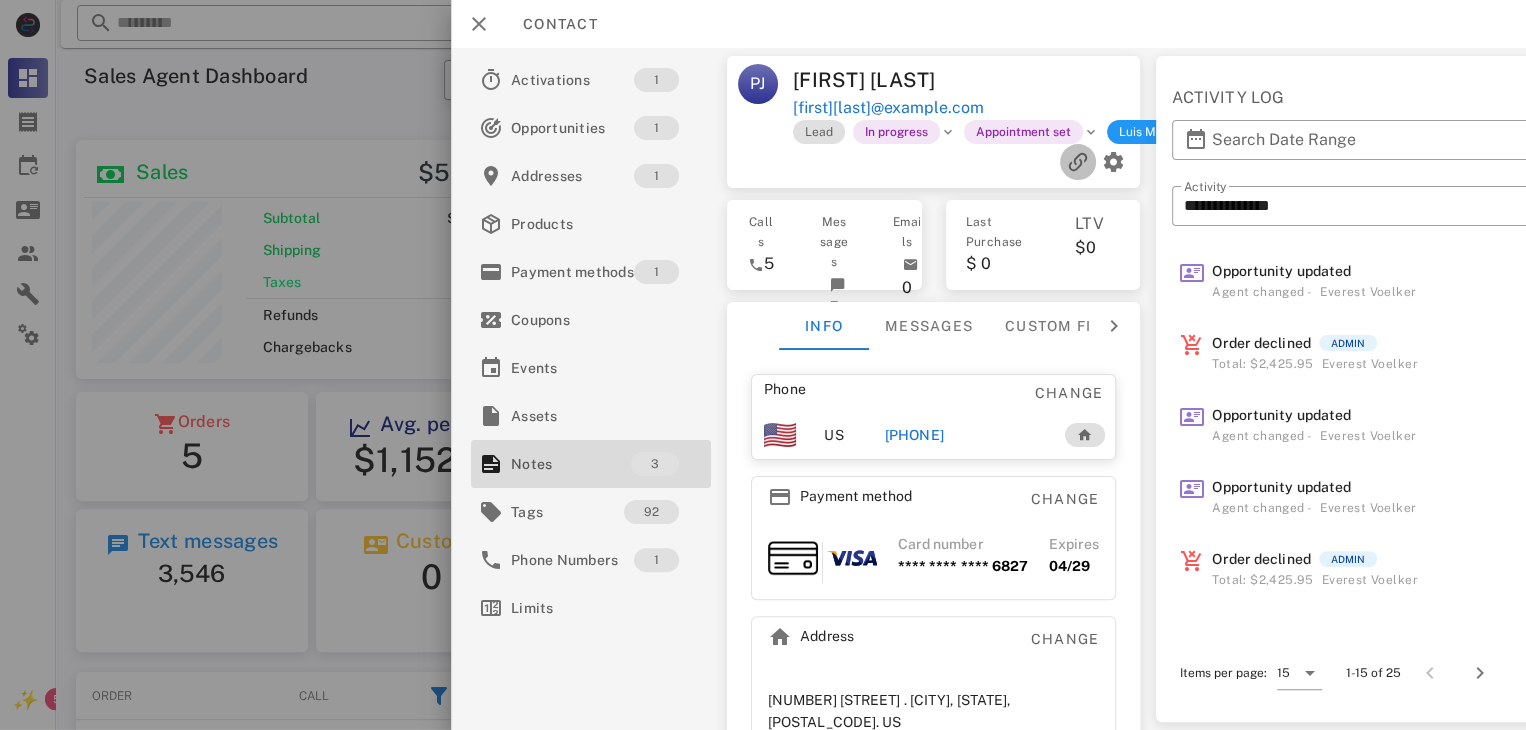 click at bounding box center [1078, 162] 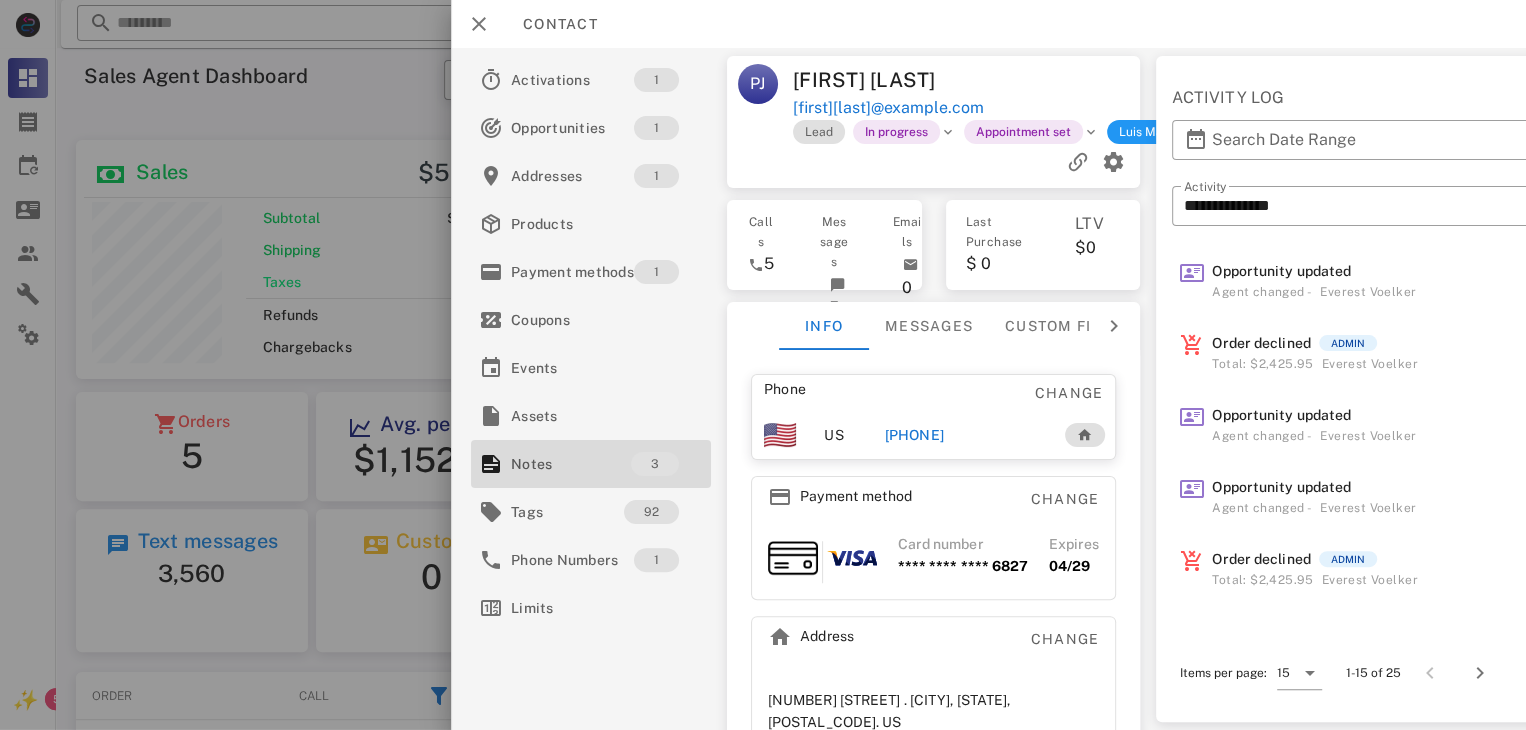 scroll, scrollTop: 999760, scrollLeft: 999528, axis: both 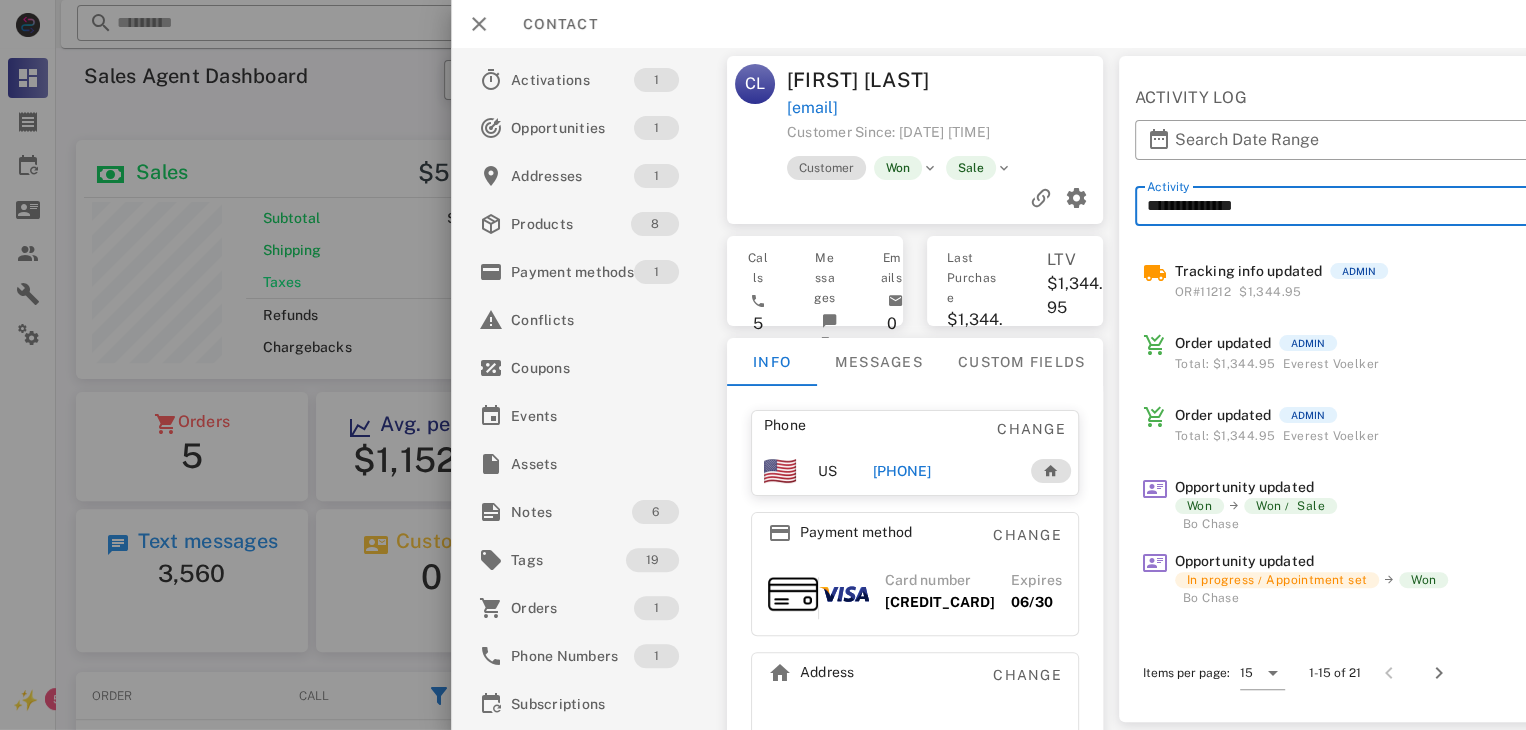 click on "**********" at bounding box center (1413, 206) 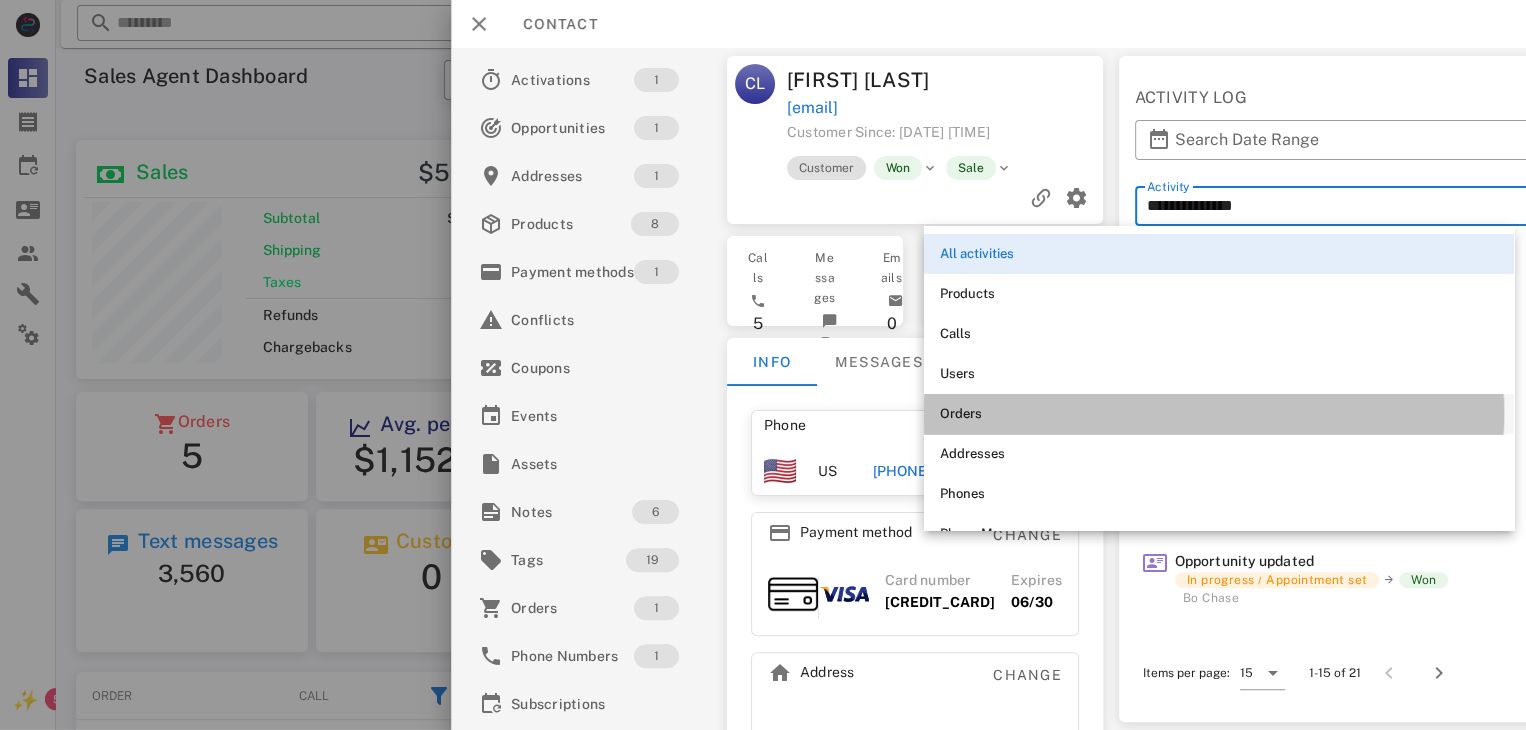 click on "Orders" at bounding box center [1219, 414] 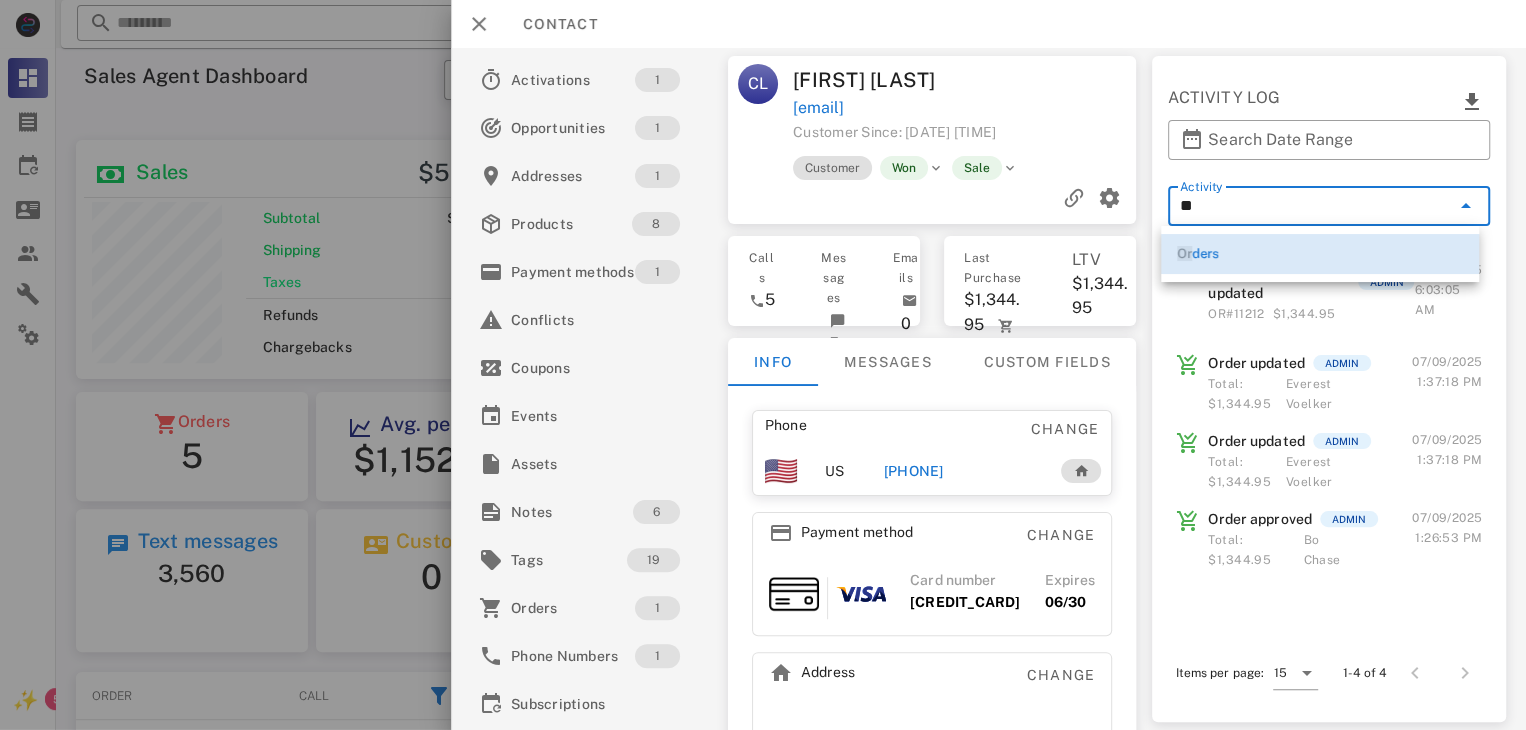 type on "*" 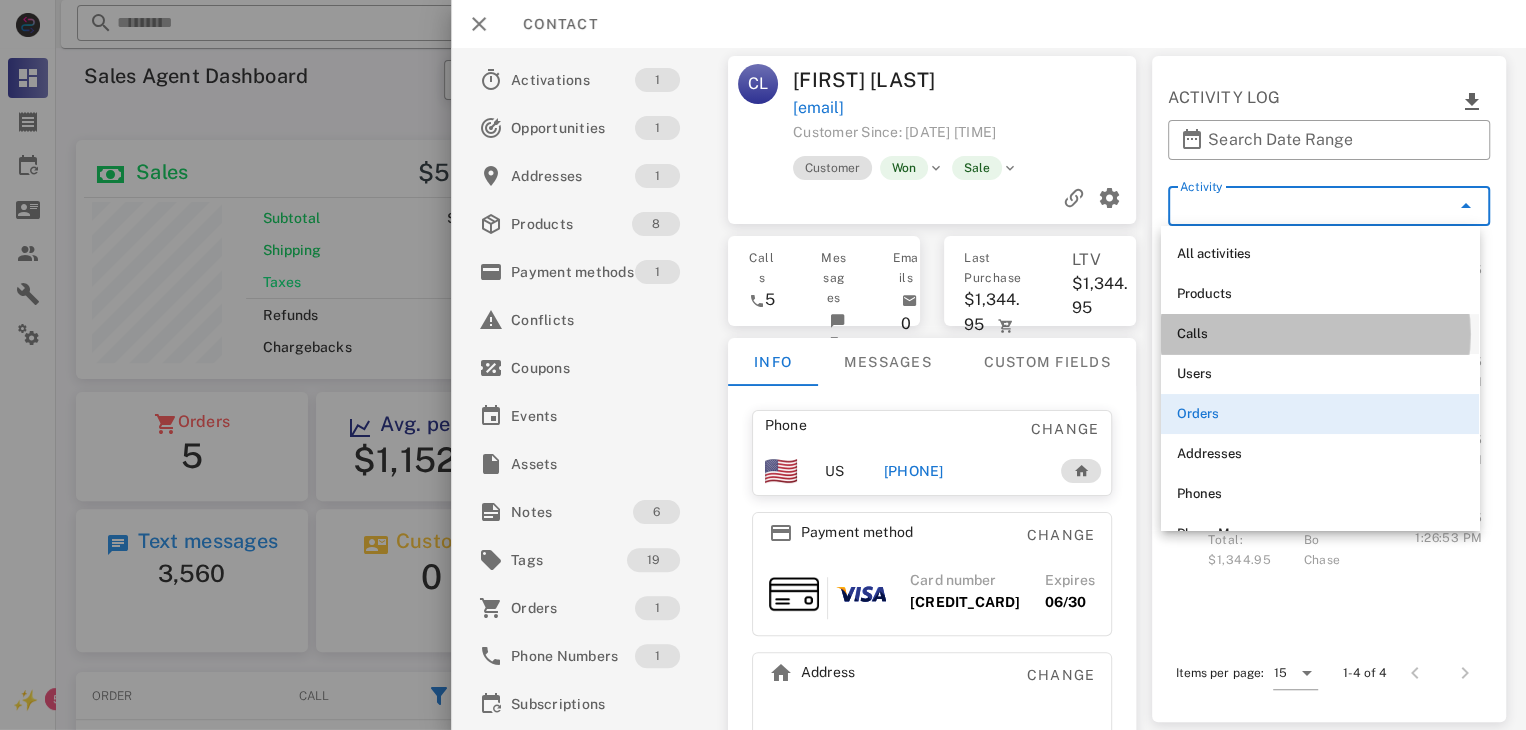 click on "Calls" at bounding box center (1320, 334) 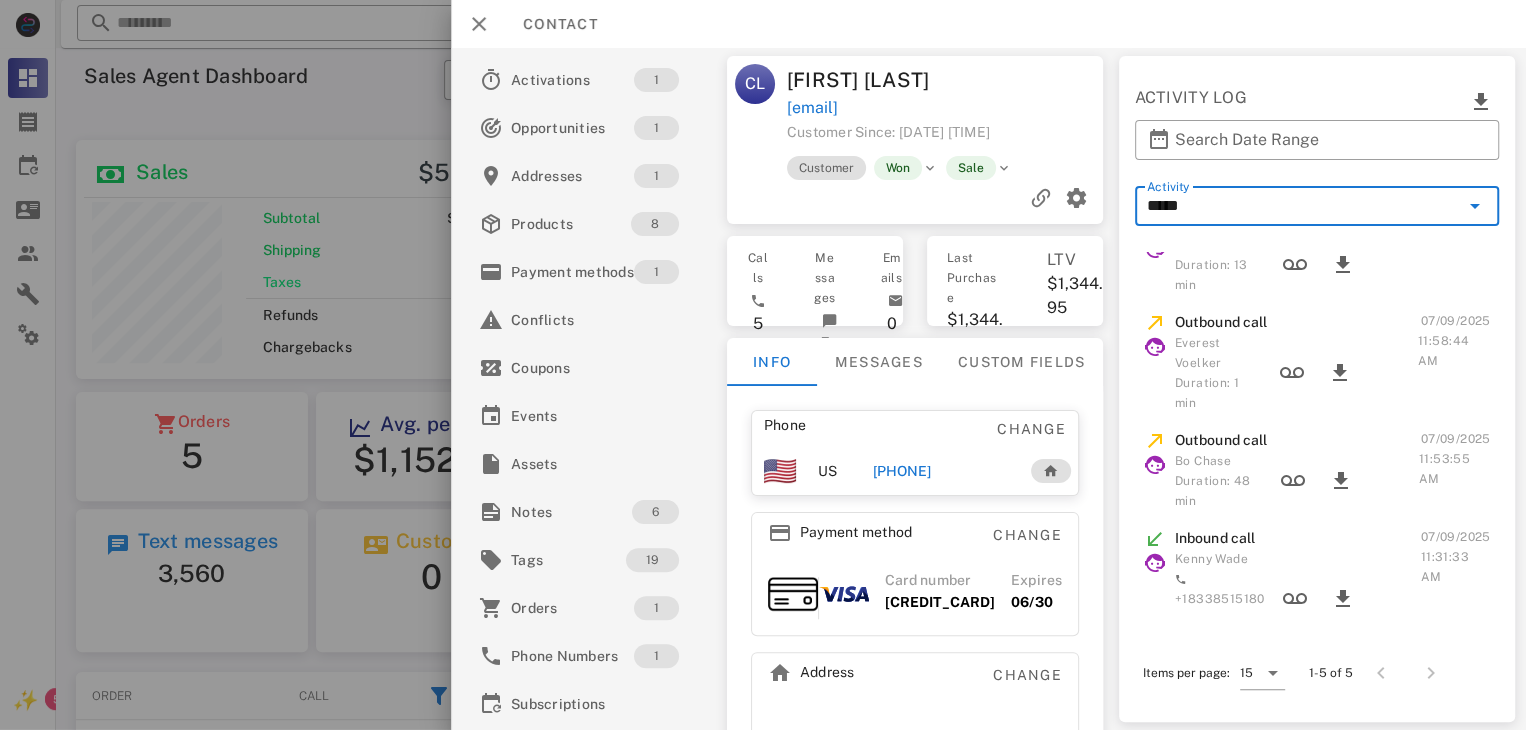 scroll, scrollTop: 201, scrollLeft: 0, axis: vertical 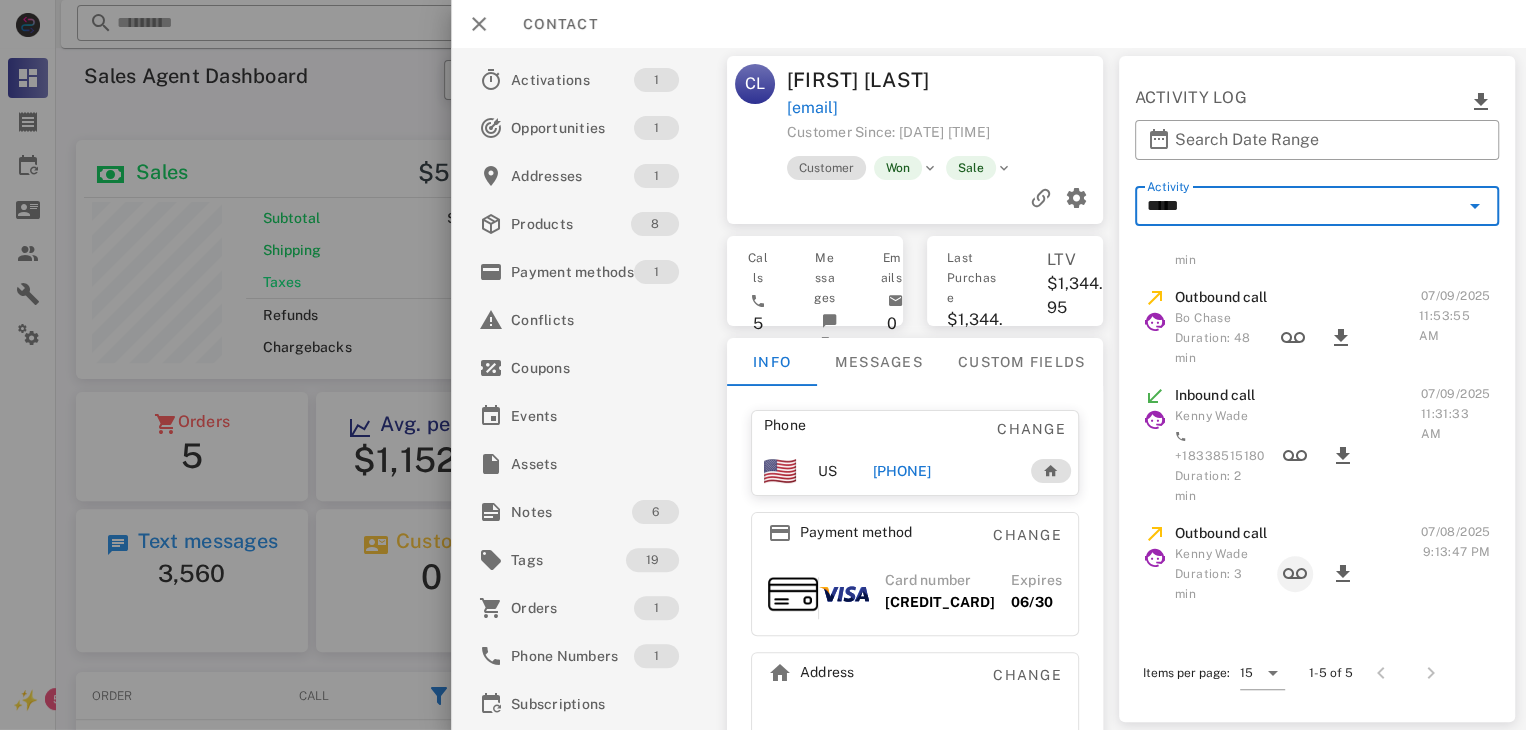 type on "*****" 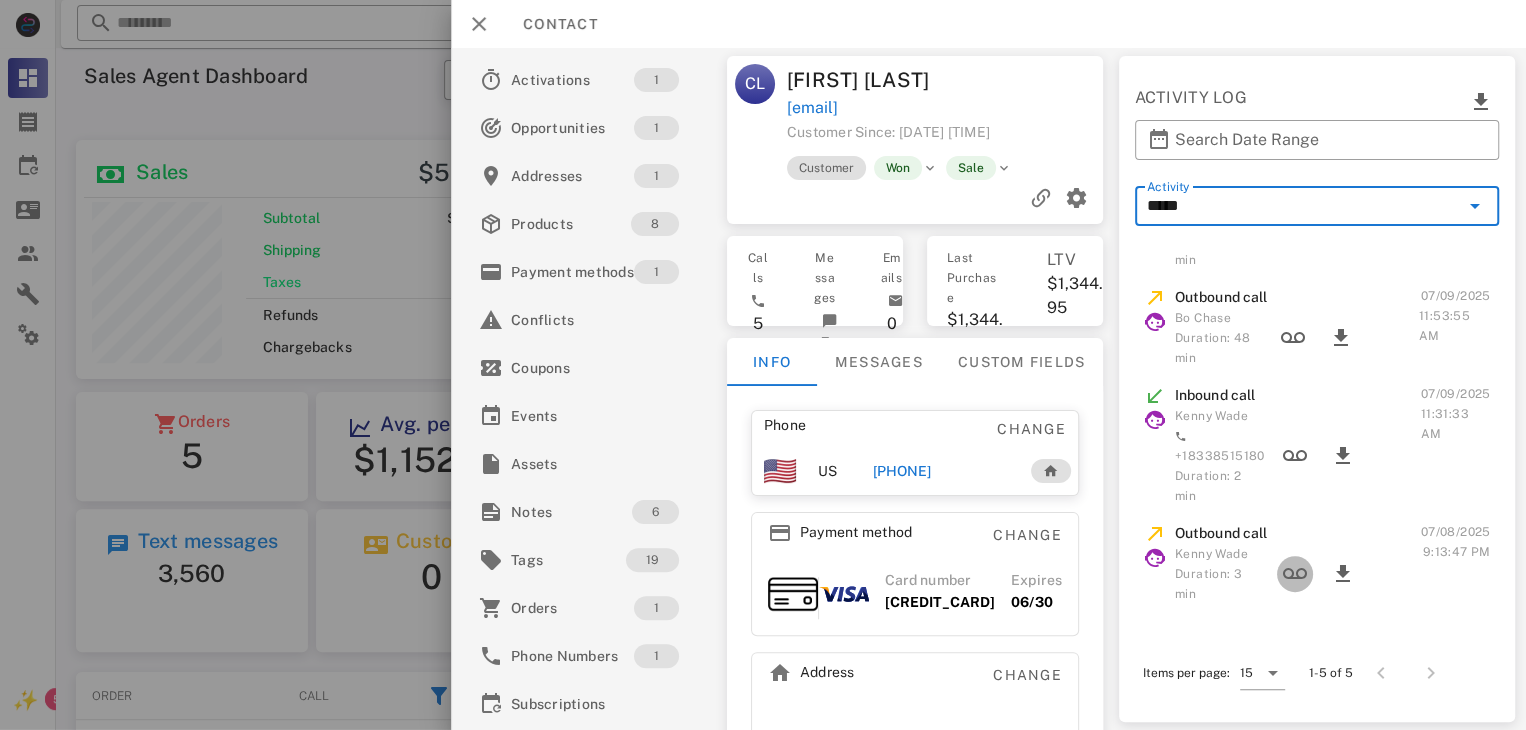 click at bounding box center [1294, 574] 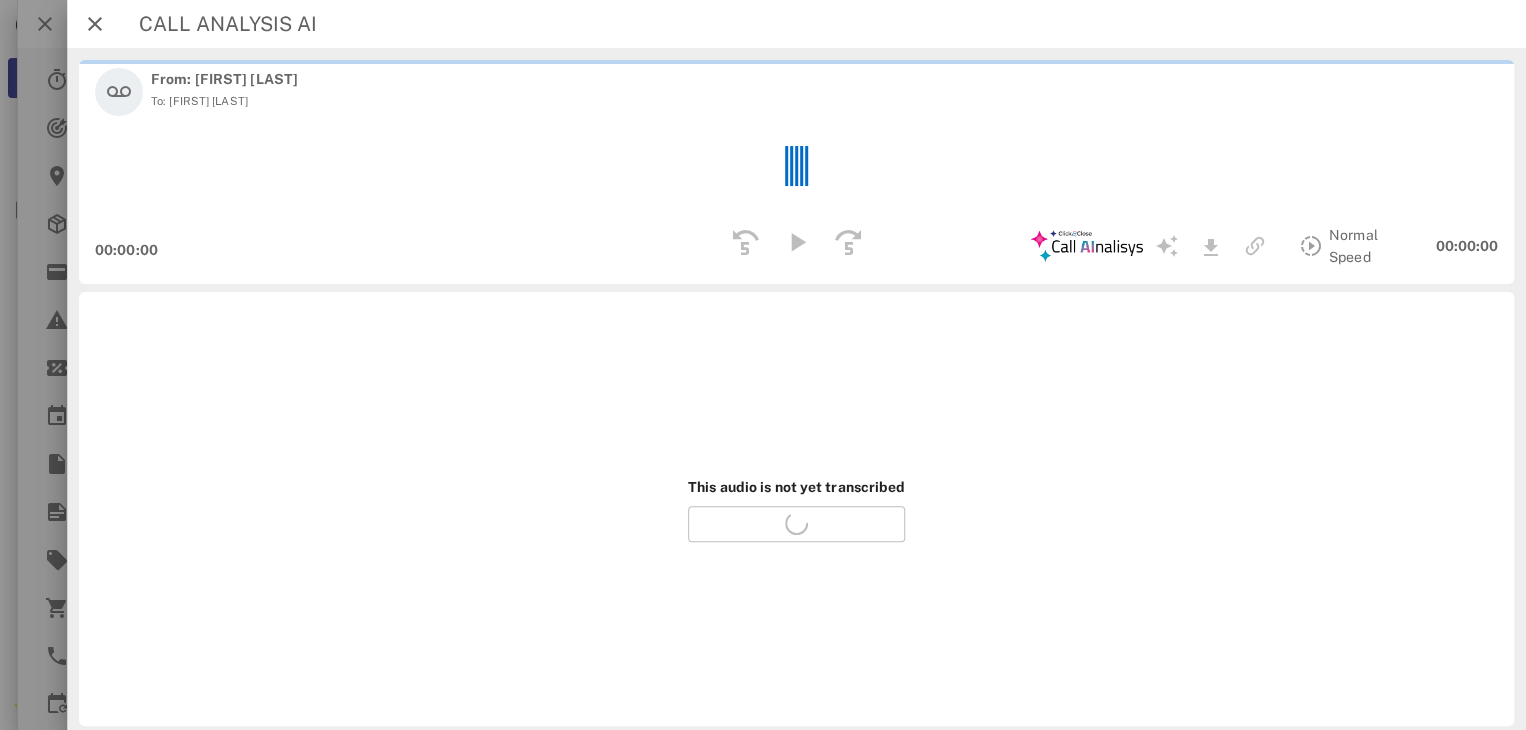 scroll, scrollTop: 51, scrollLeft: 0, axis: vertical 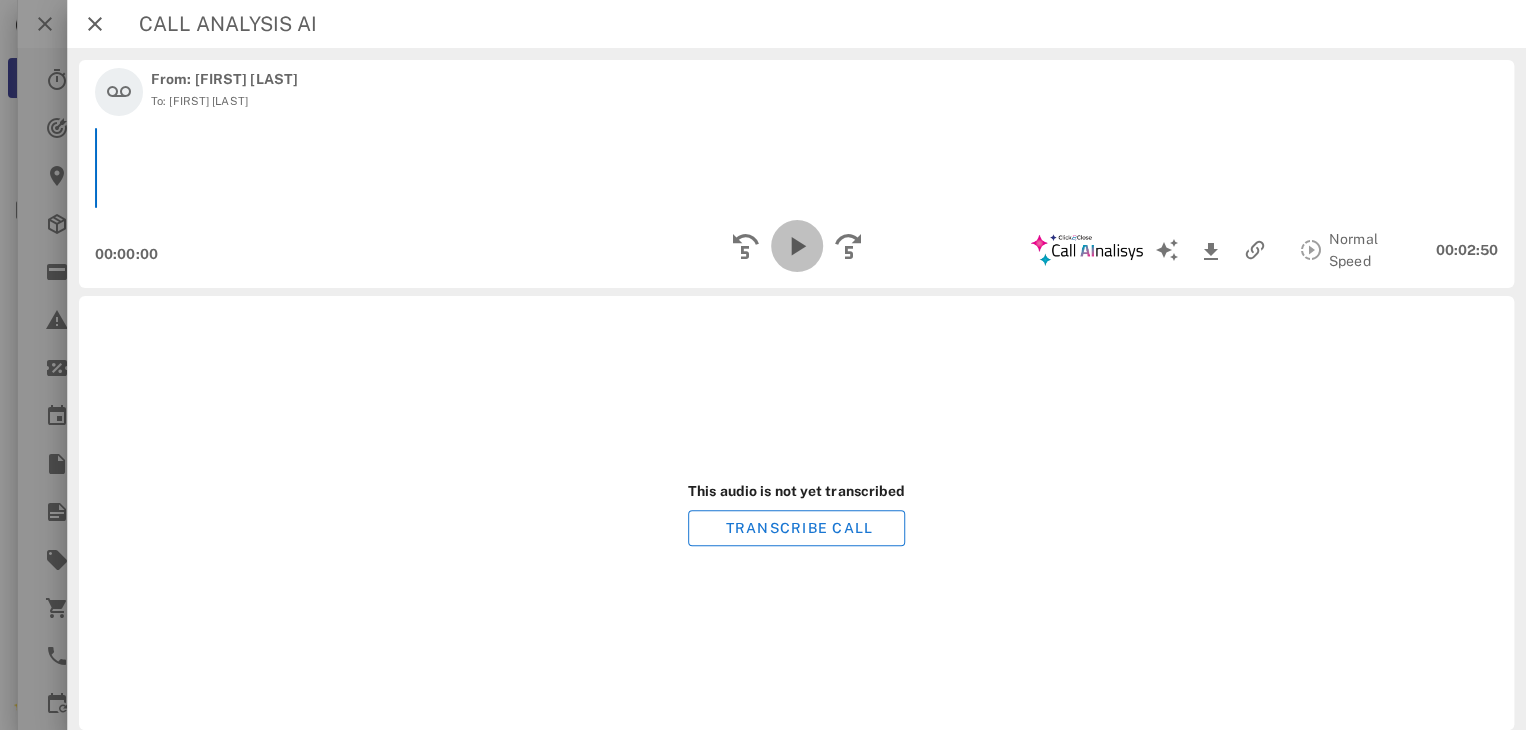 click at bounding box center [796, 246] 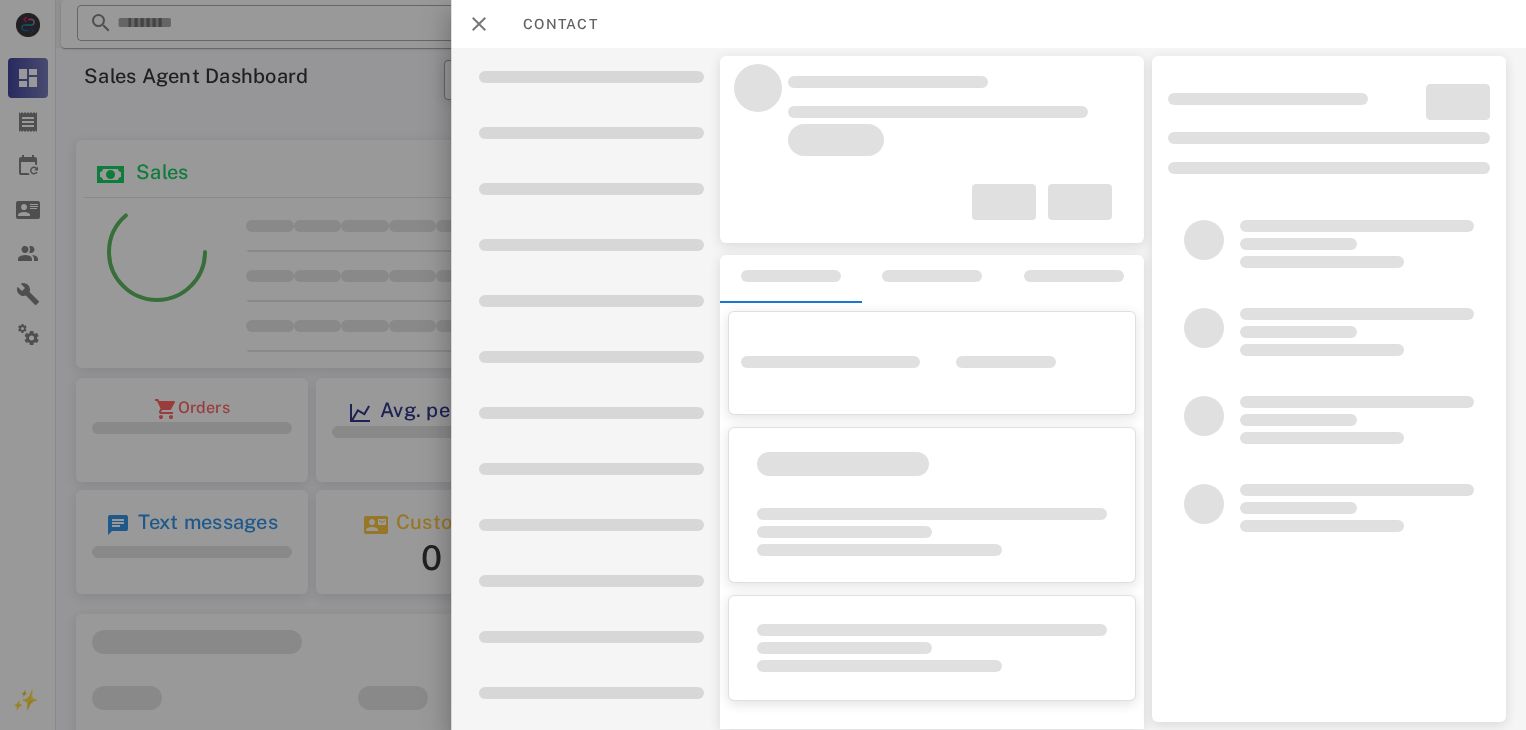 scroll, scrollTop: 0, scrollLeft: 0, axis: both 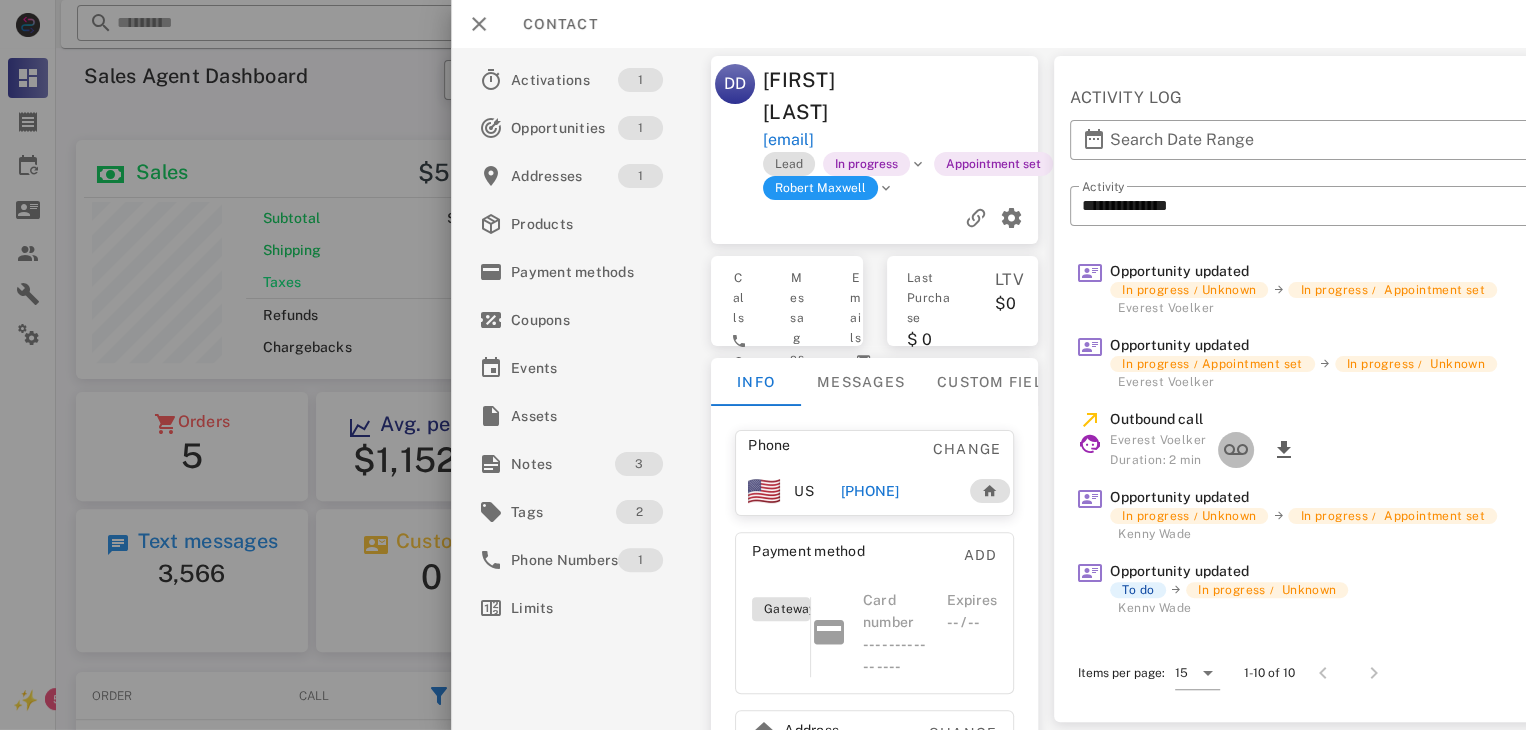 click at bounding box center [1236, 450] 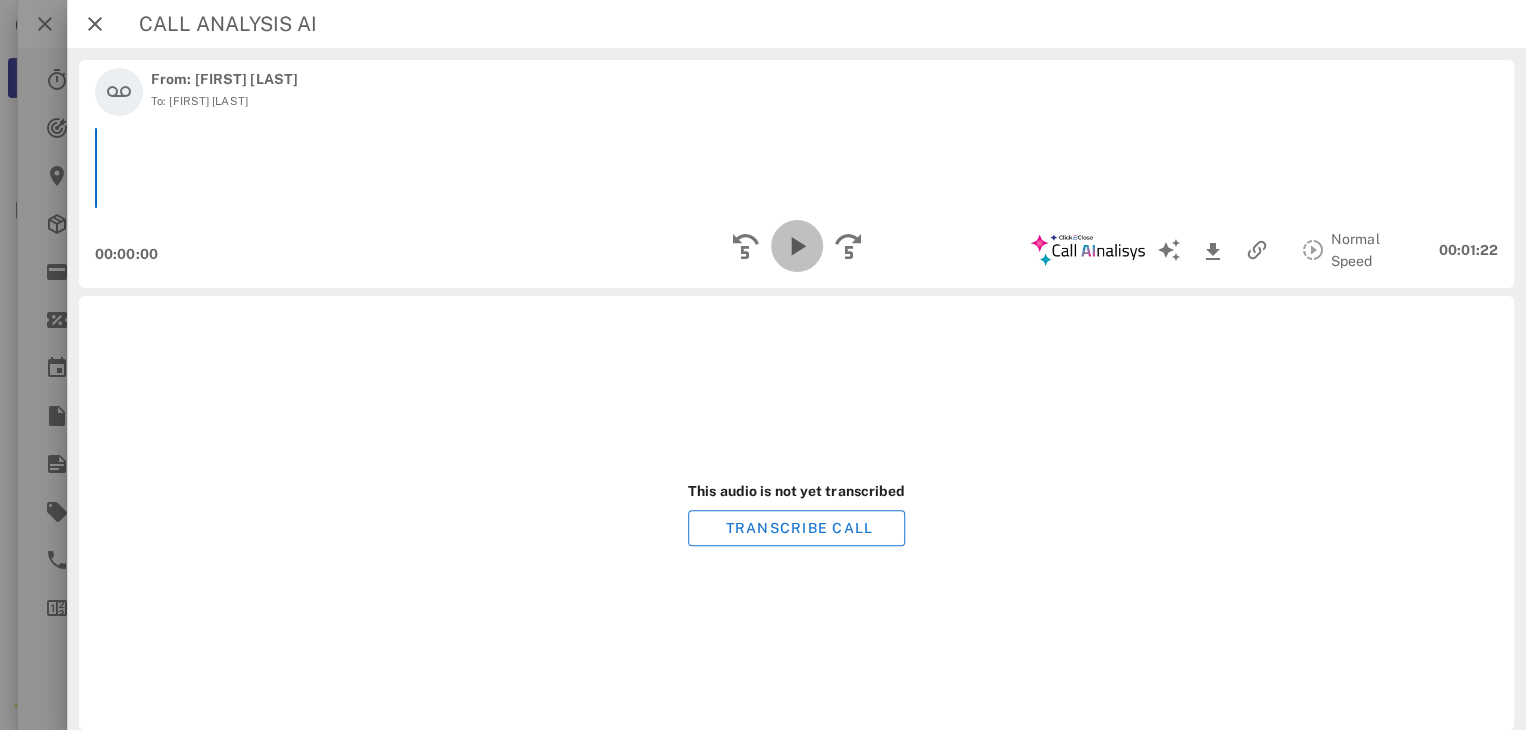 click at bounding box center (796, 246) 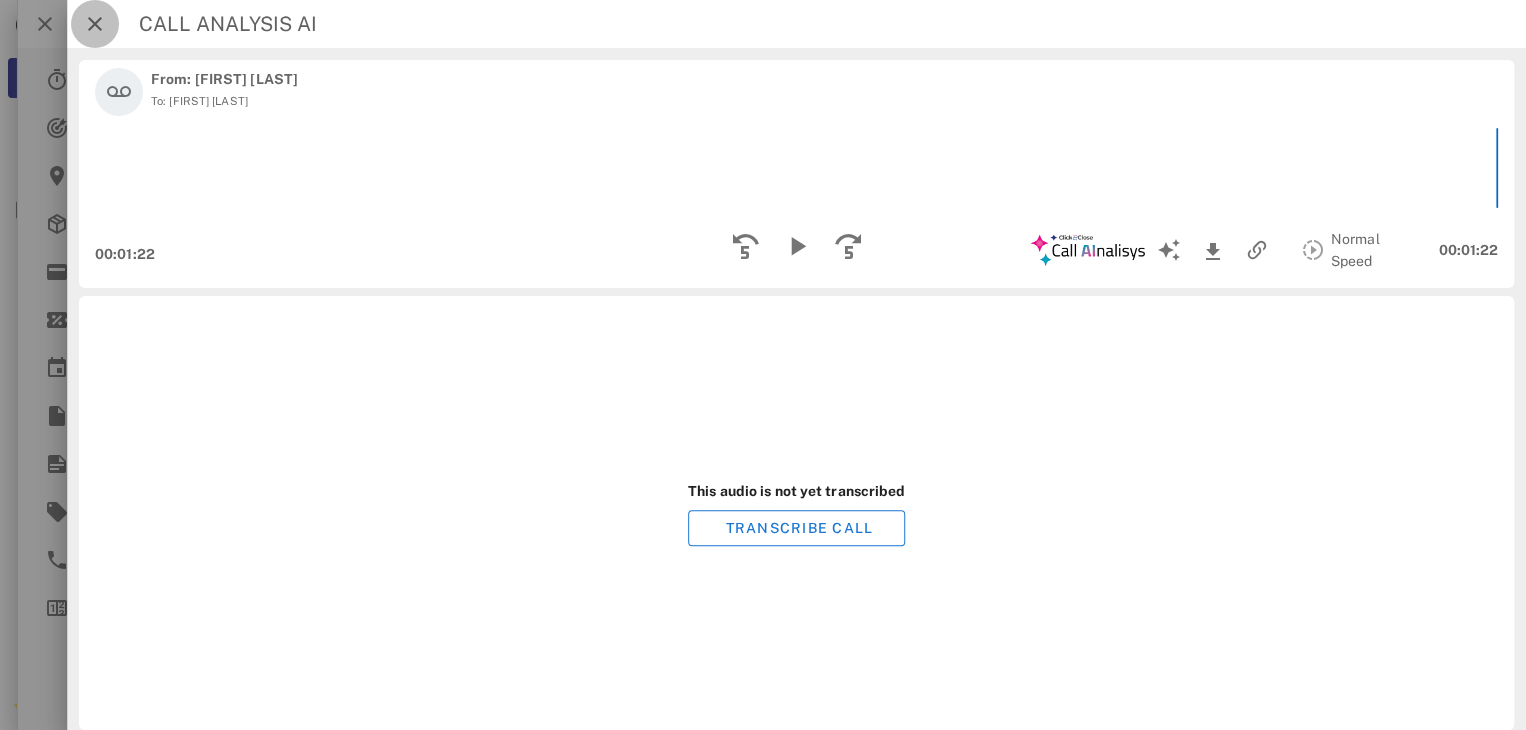 click at bounding box center (95, 24) 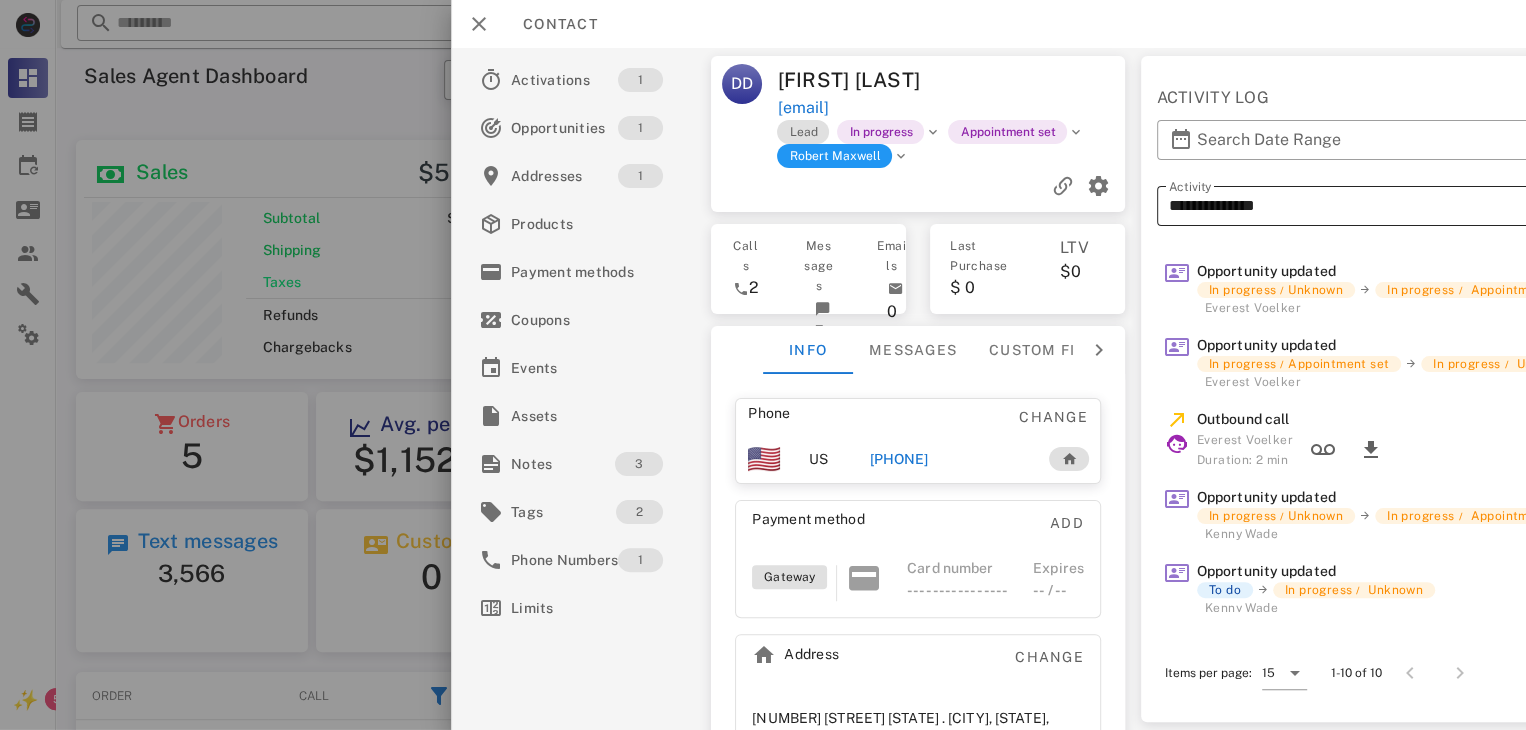 click on "**********" at bounding box center (1425, 206) 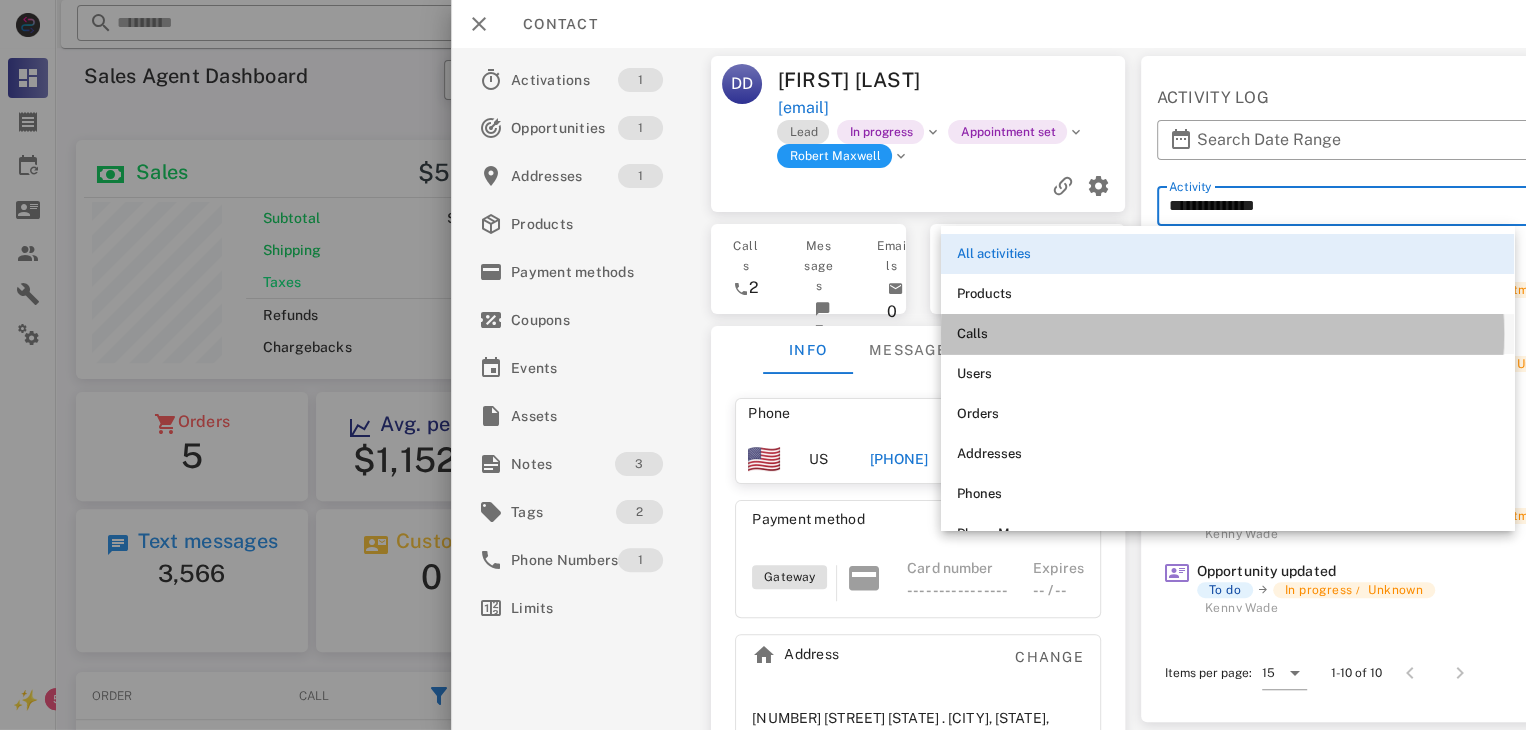 click on "Calls" at bounding box center [1227, 334] 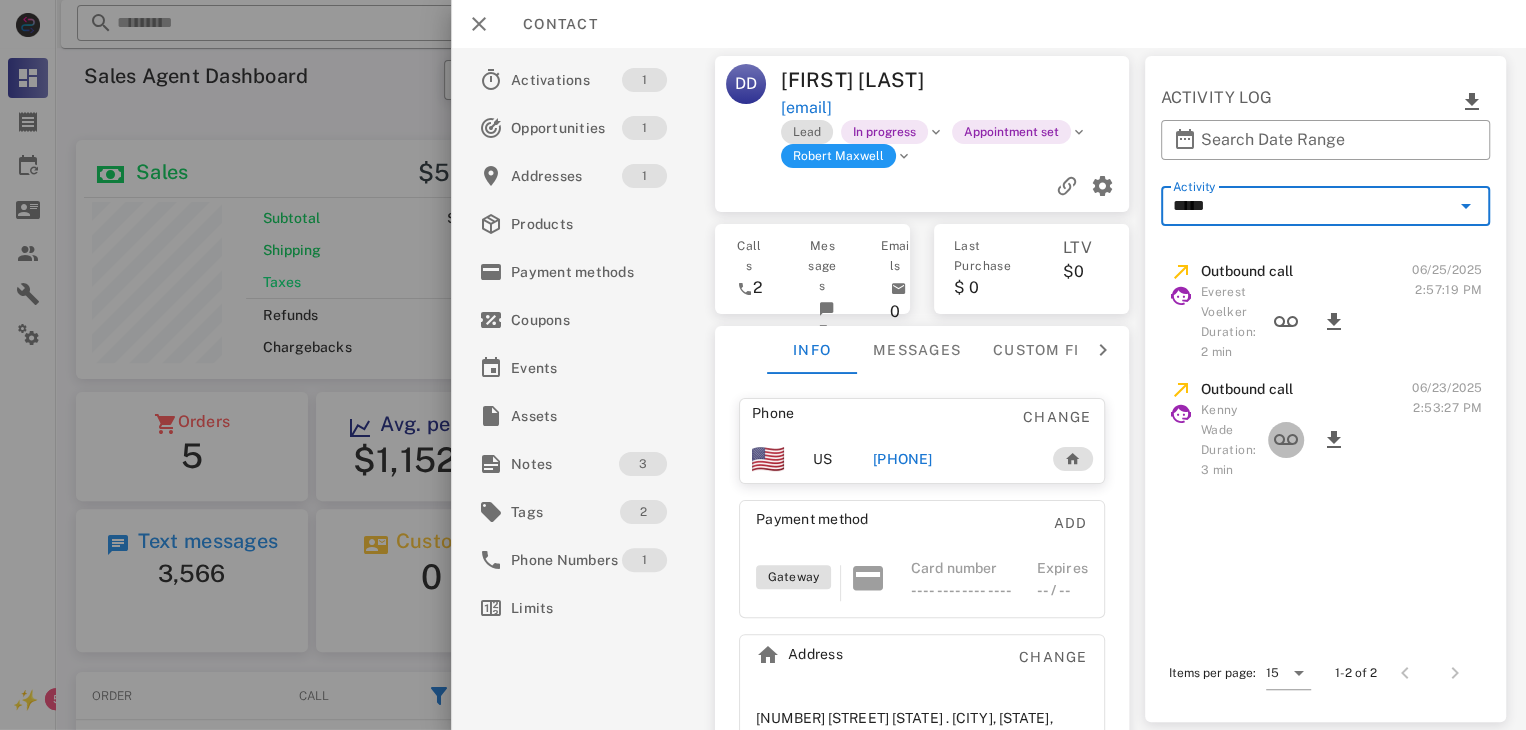 click at bounding box center (1286, 440) 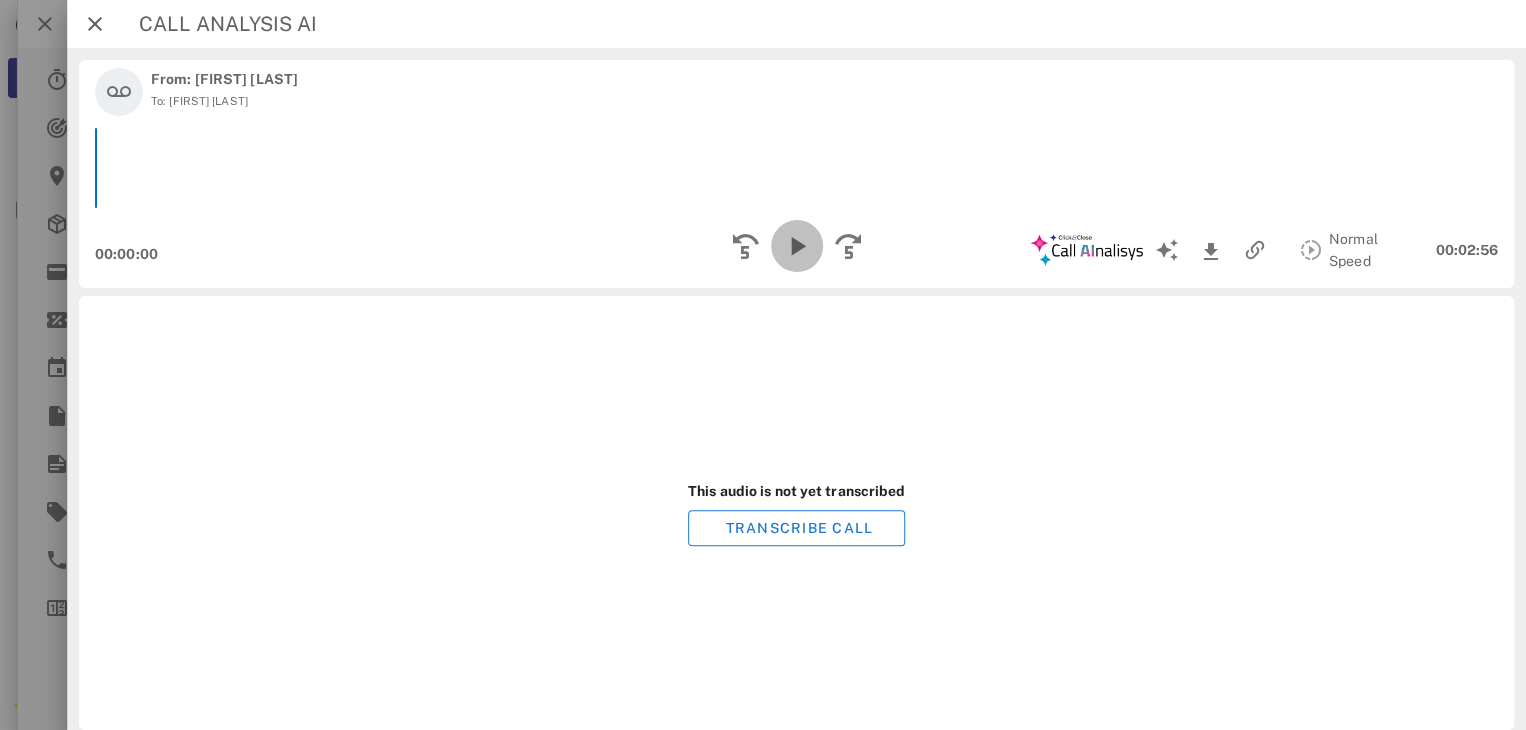 click at bounding box center [796, 246] 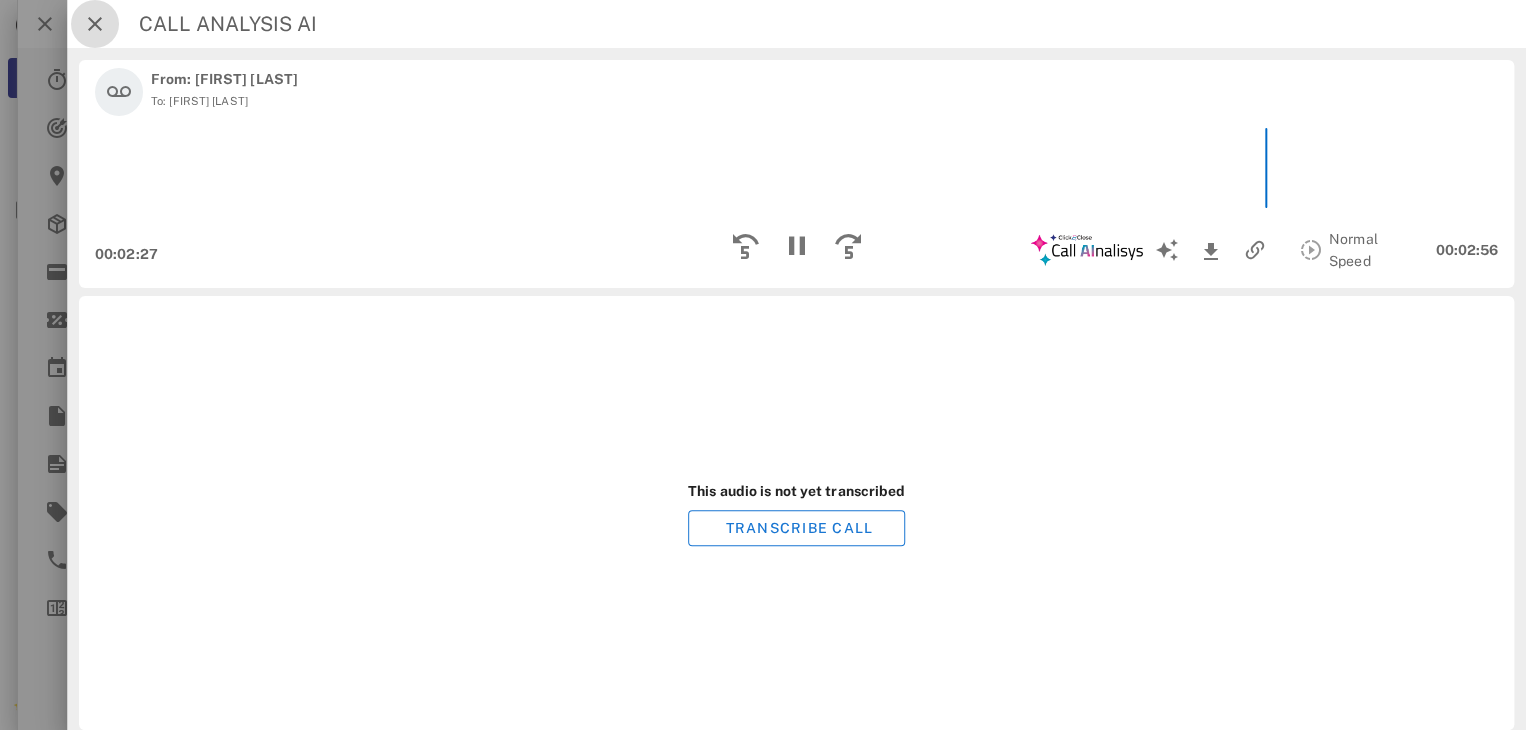 click at bounding box center (95, 24) 